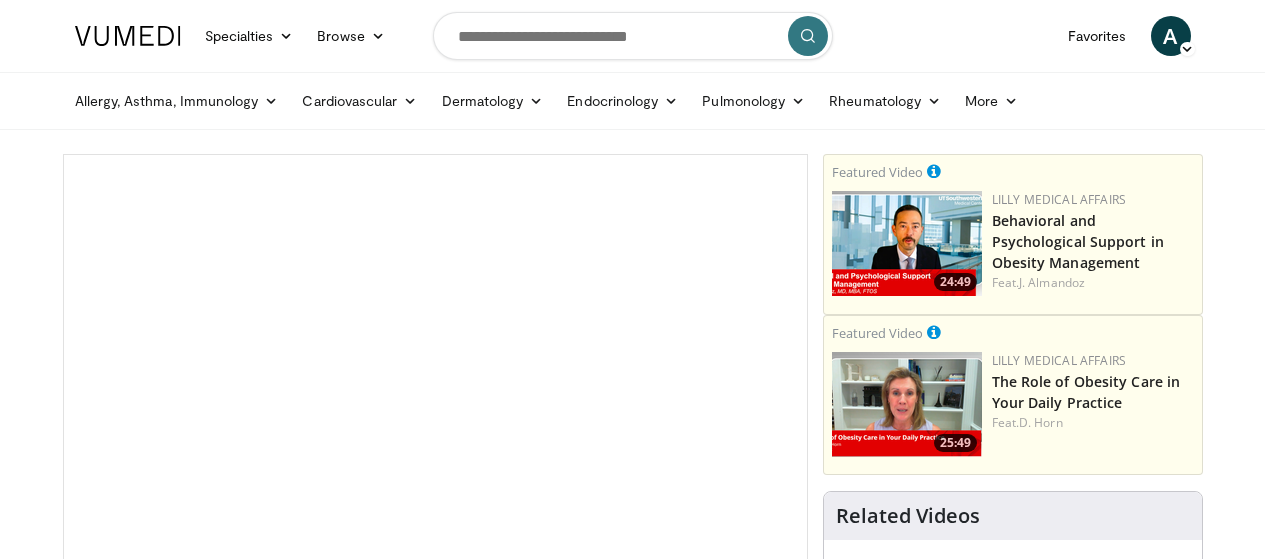 scroll, scrollTop: 0, scrollLeft: 0, axis: both 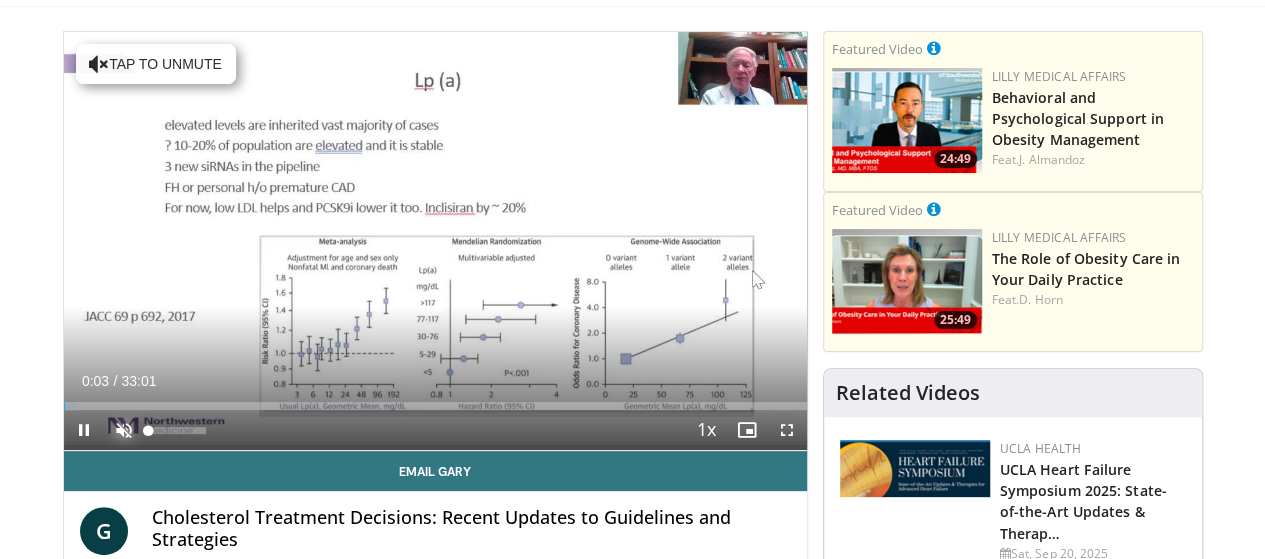 click at bounding box center [124, 430] 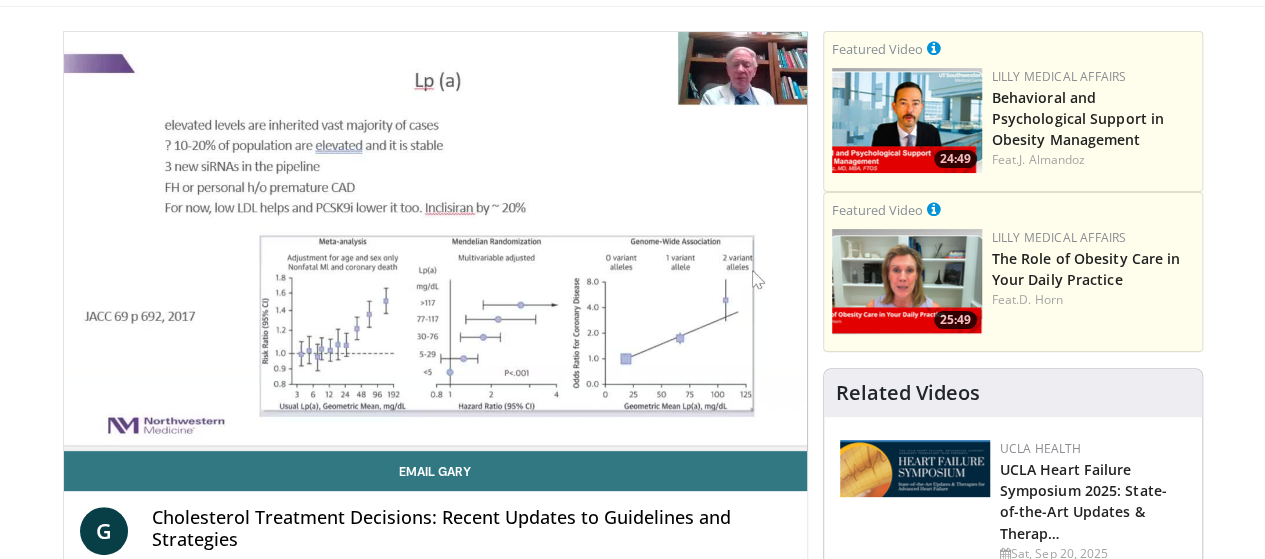 scroll, scrollTop: 49, scrollLeft: 0, axis: vertical 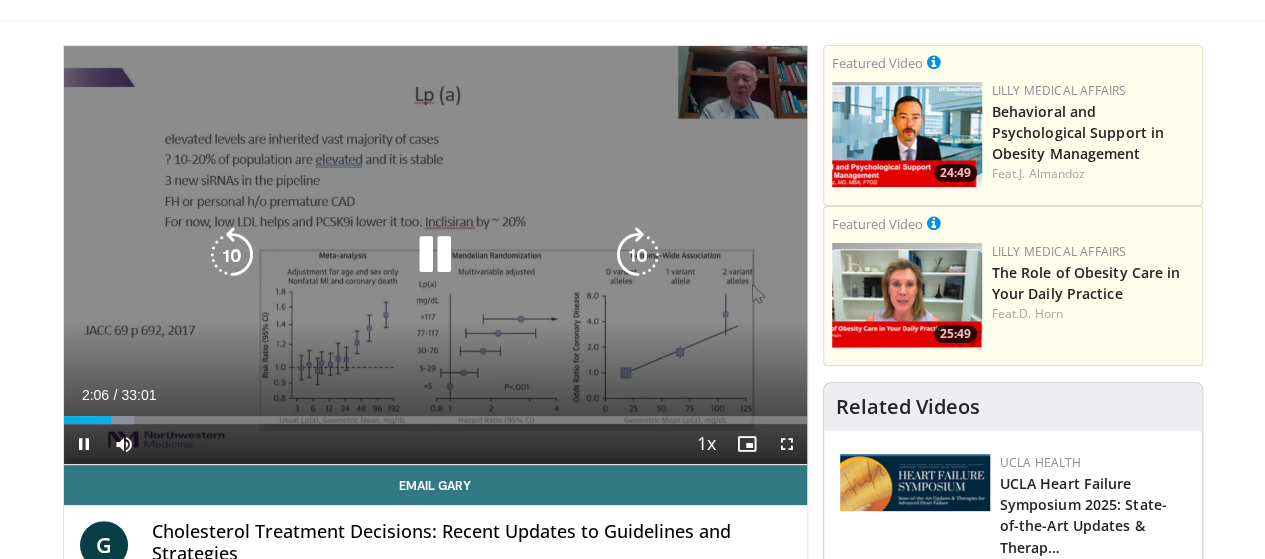 click at bounding box center [638, 255] 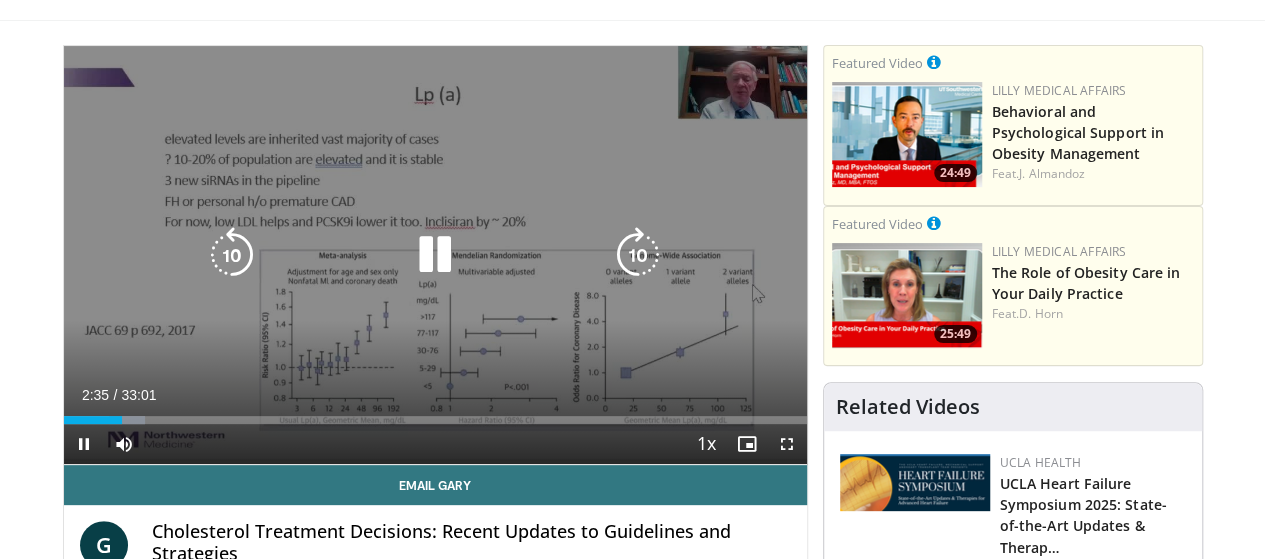 click at bounding box center [638, 255] 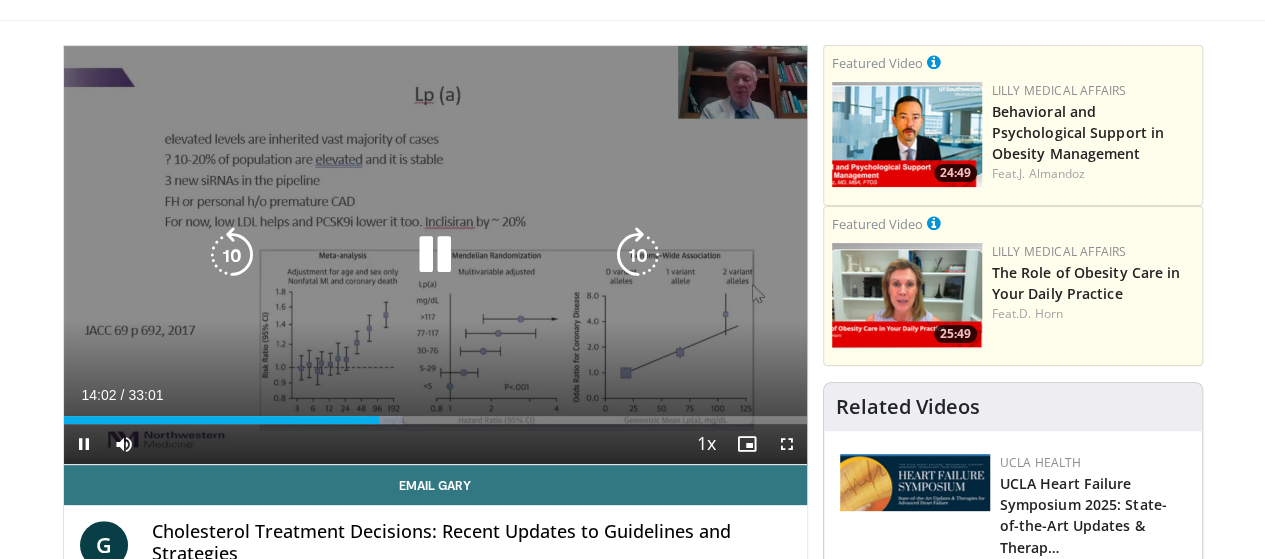 click at bounding box center [638, 255] 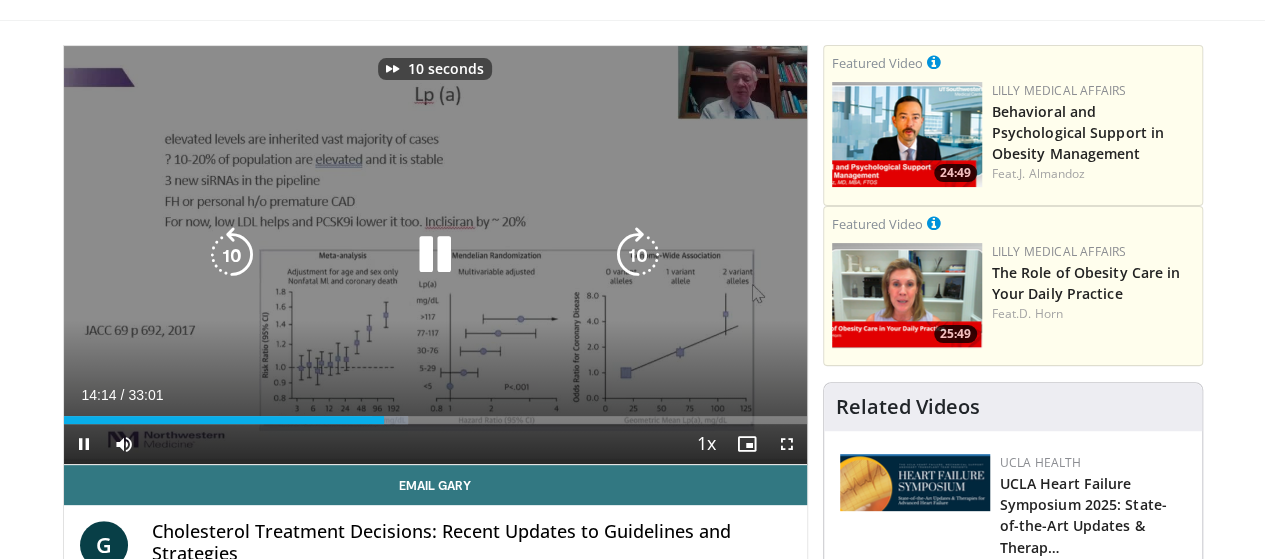 click at bounding box center (638, 255) 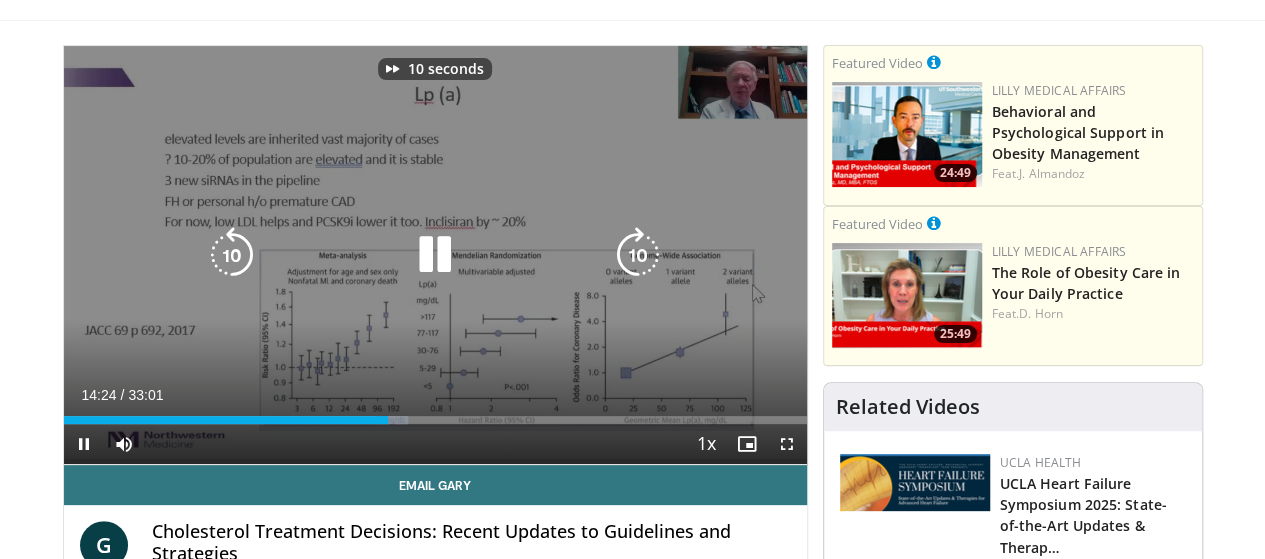 click at bounding box center (638, 255) 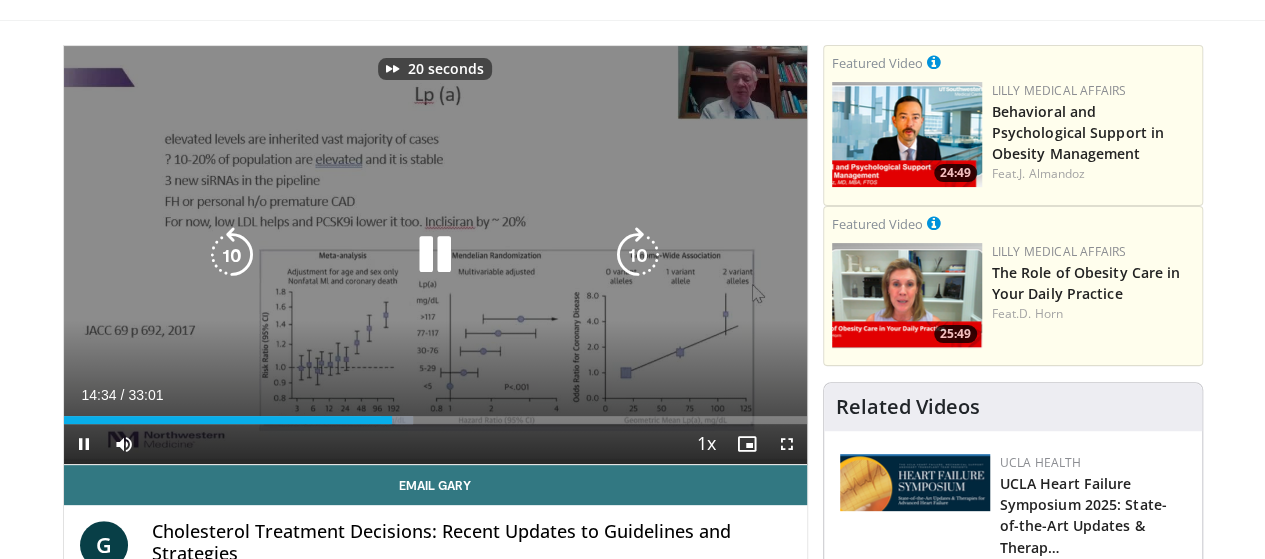 click at bounding box center (638, 255) 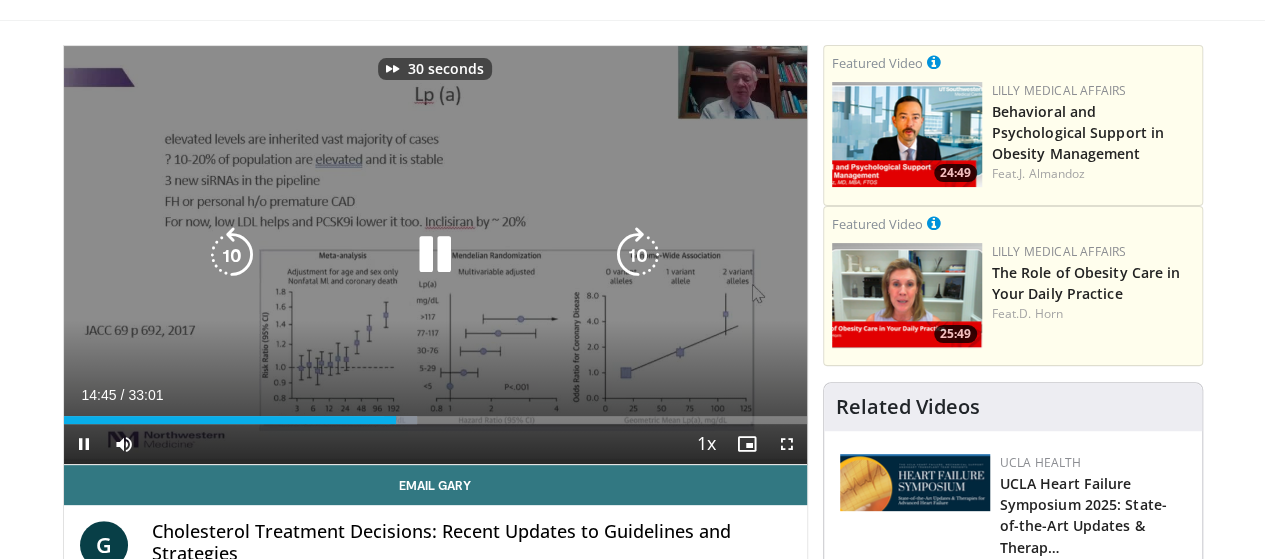 click at bounding box center [638, 255] 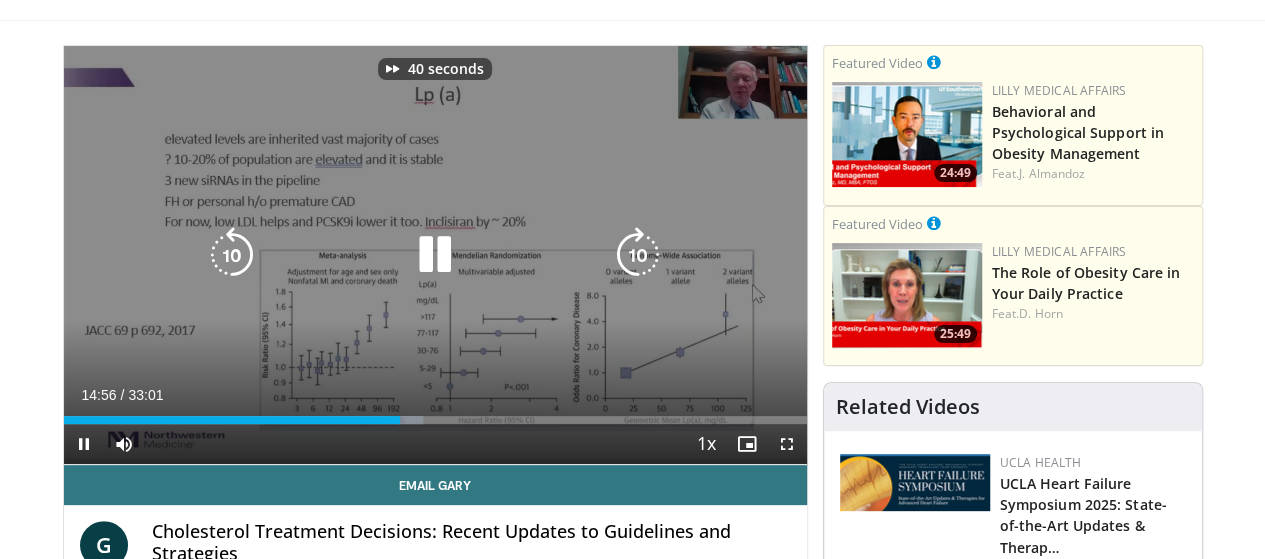 click at bounding box center (638, 255) 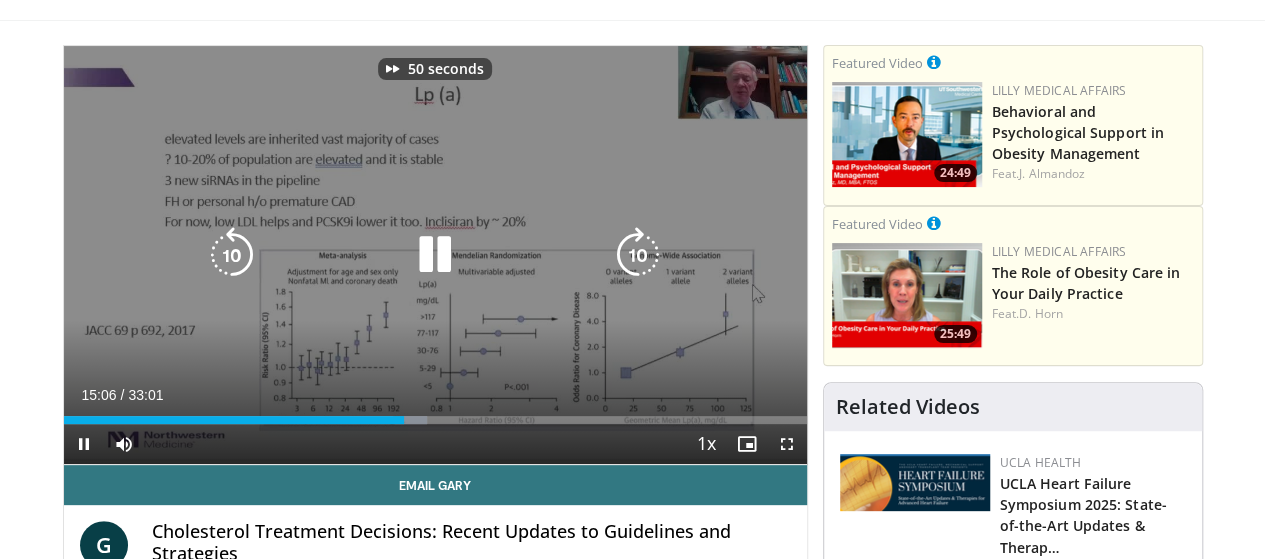 click at bounding box center (638, 255) 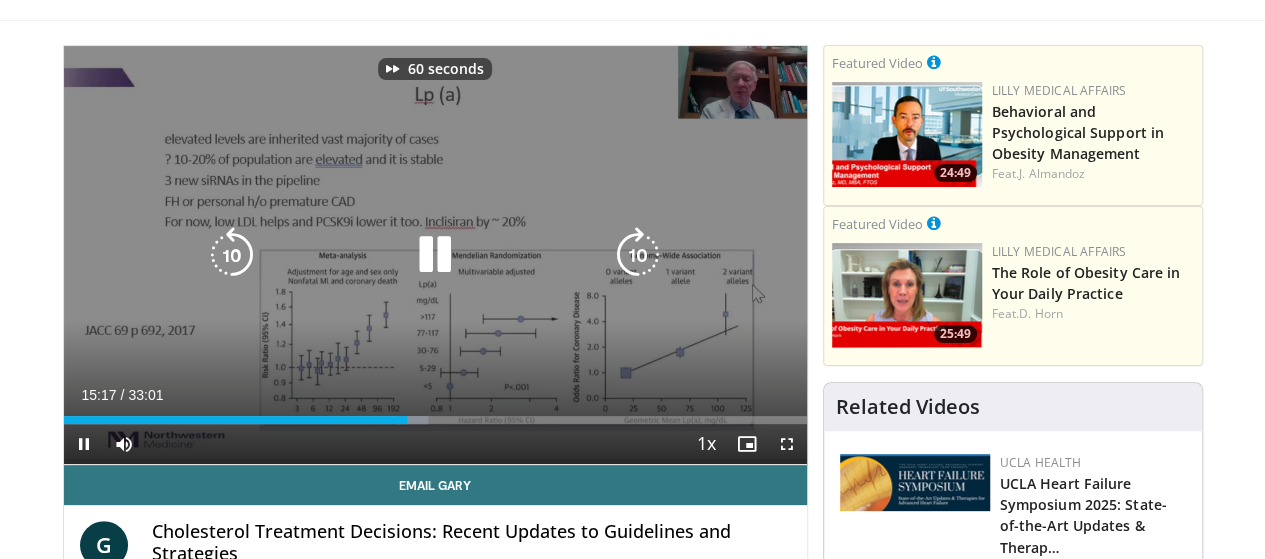 click at bounding box center [638, 255] 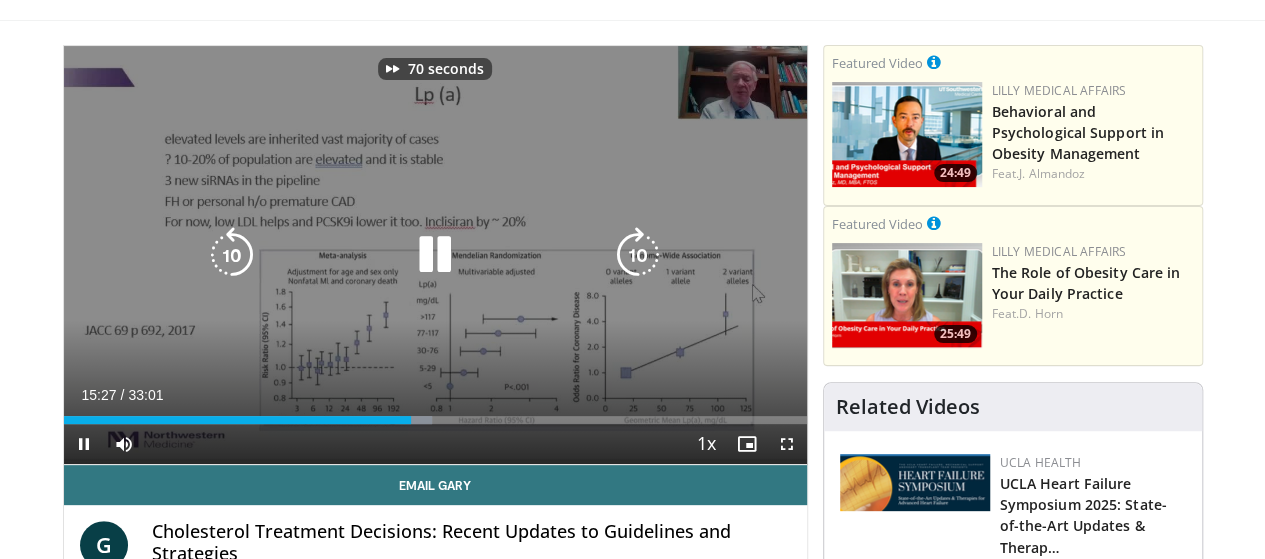 click at bounding box center [638, 255] 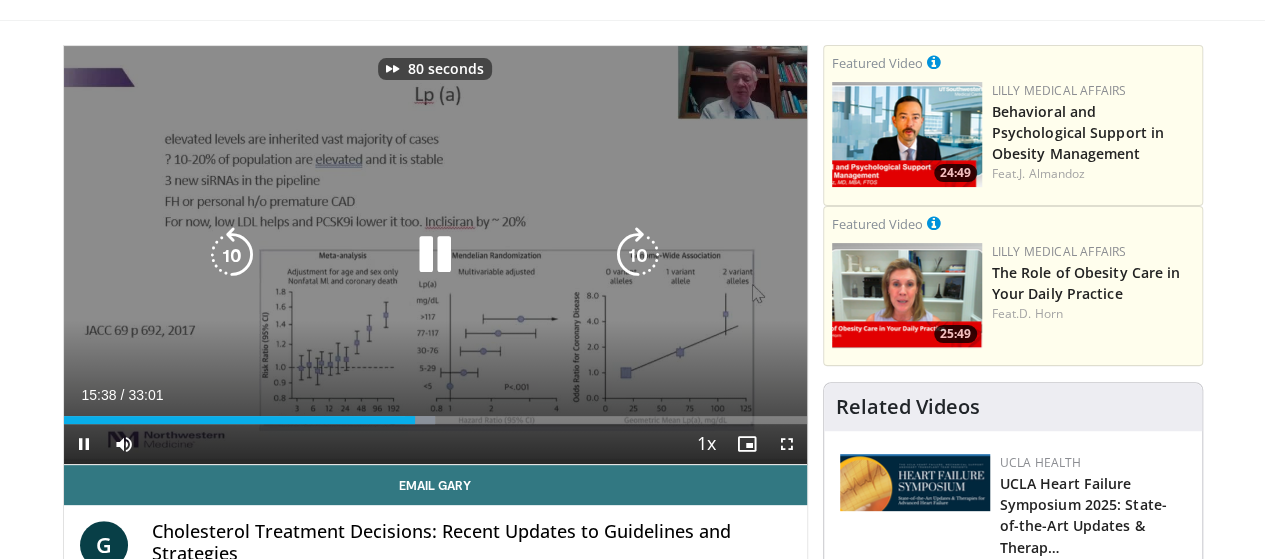 click at bounding box center [638, 255] 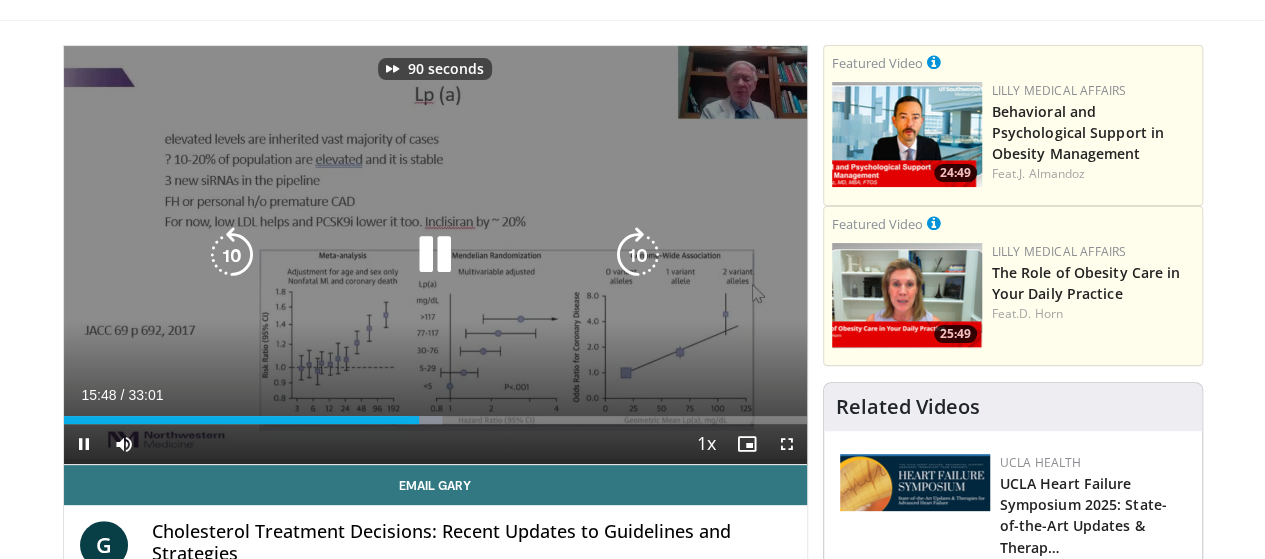 click at bounding box center (638, 255) 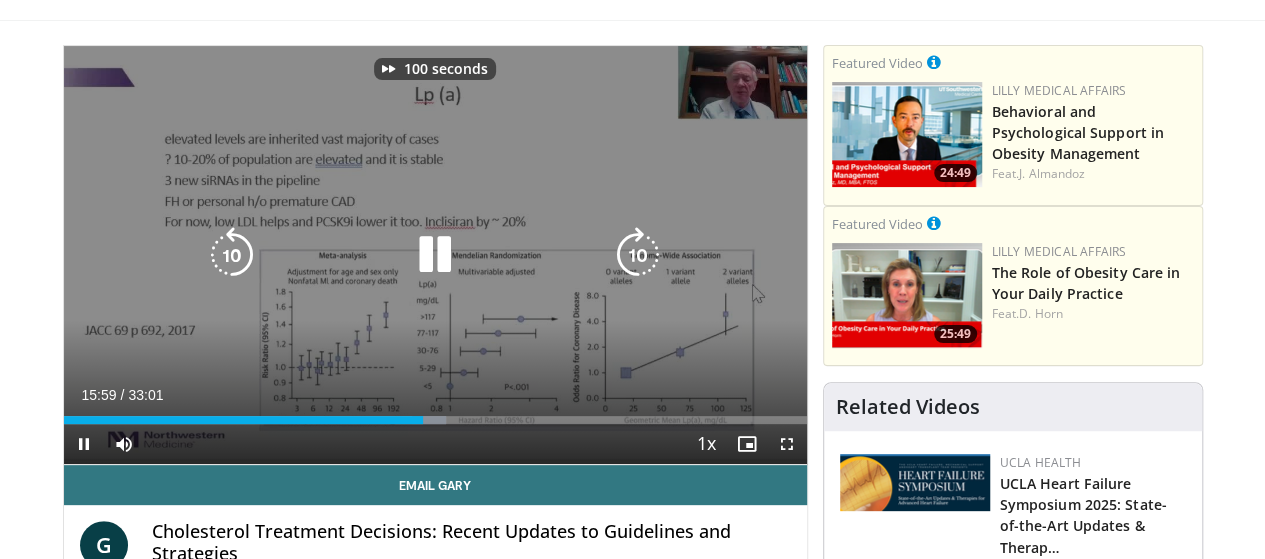 click at bounding box center (638, 255) 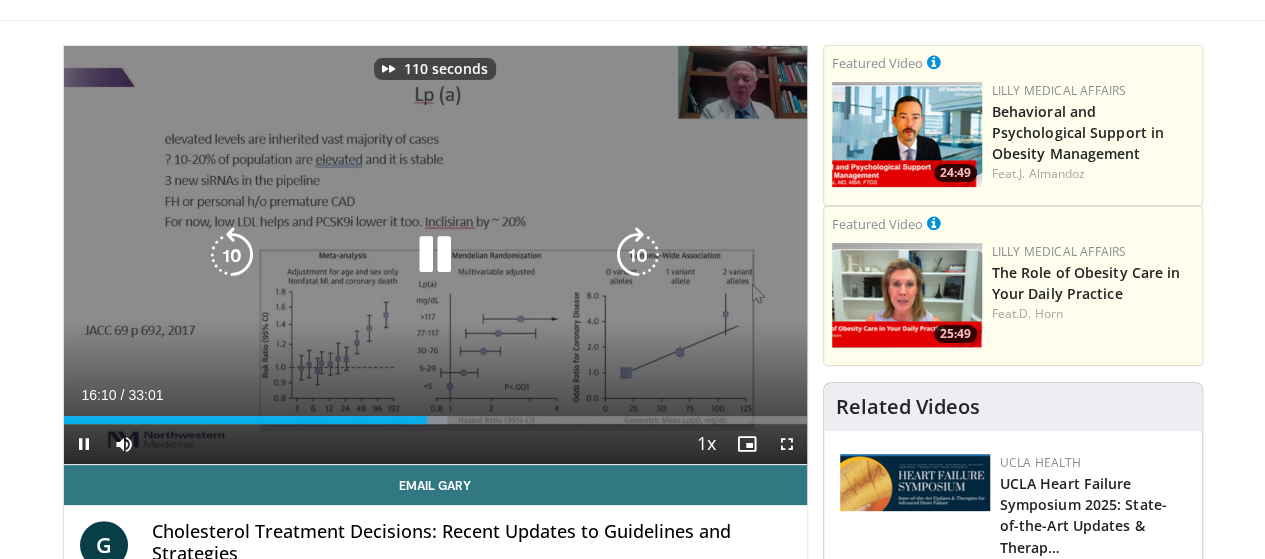 click at bounding box center (638, 255) 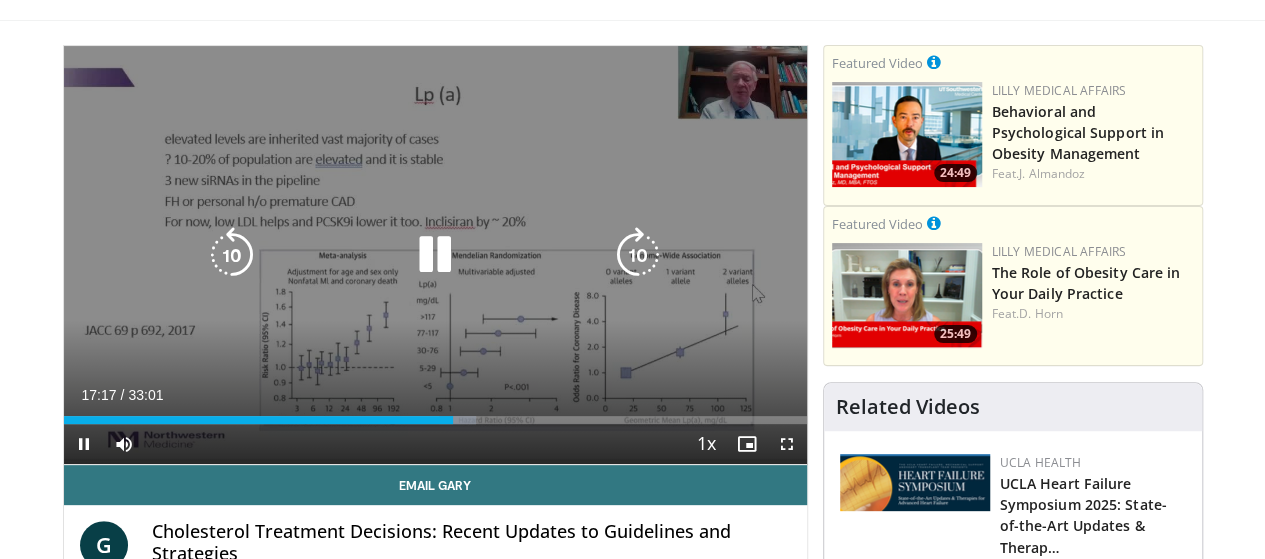 click at bounding box center (232, 255) 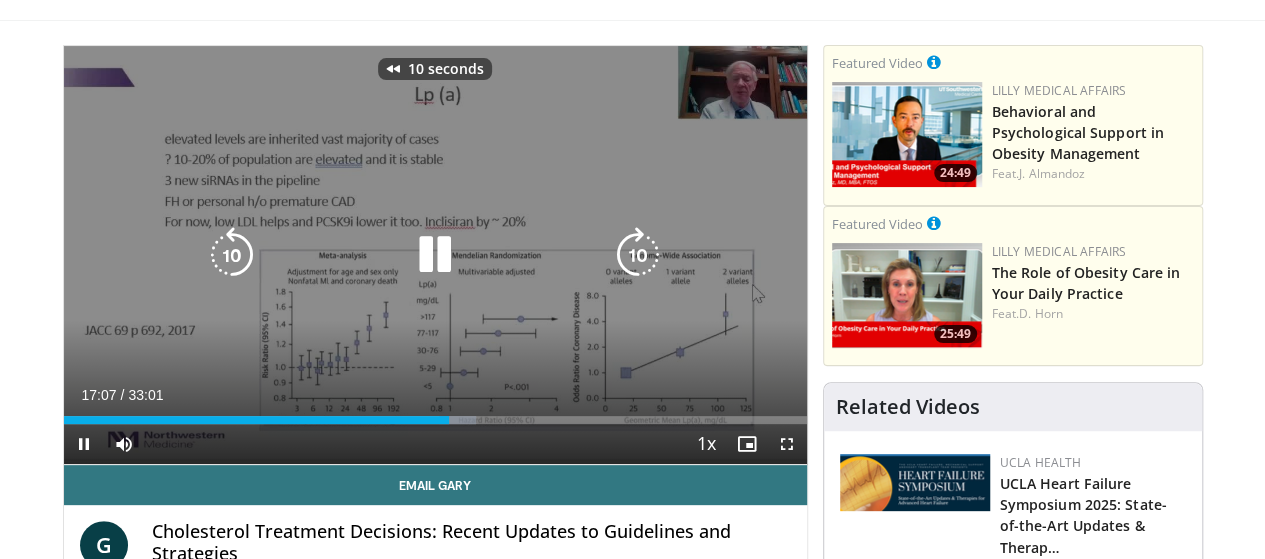 click at bounding box center [232, 255] 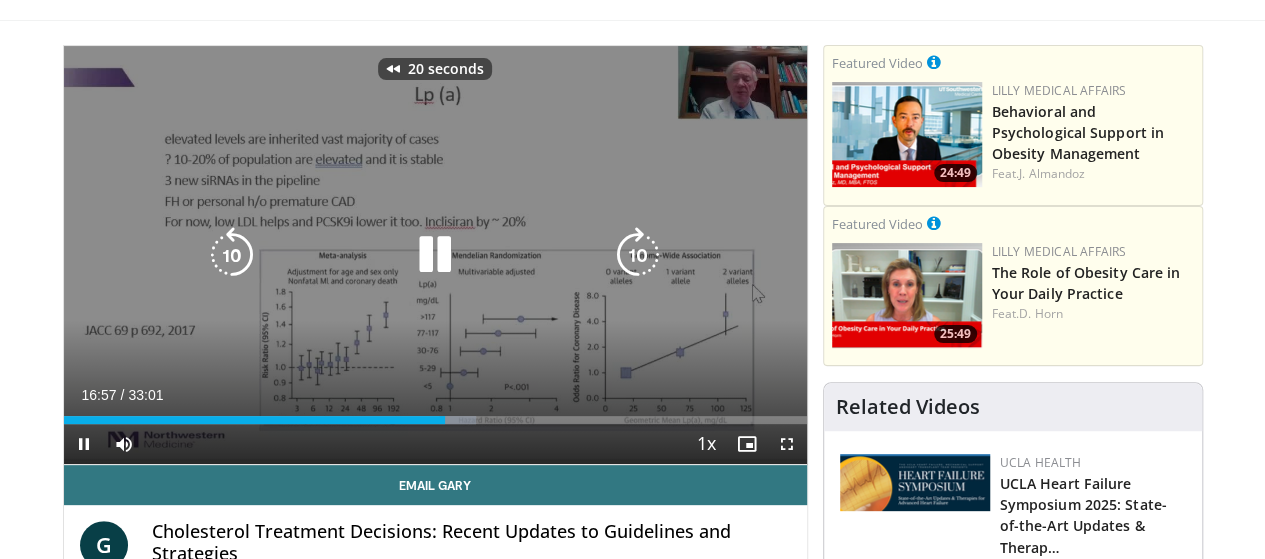 click at bounding box center (232, 255) 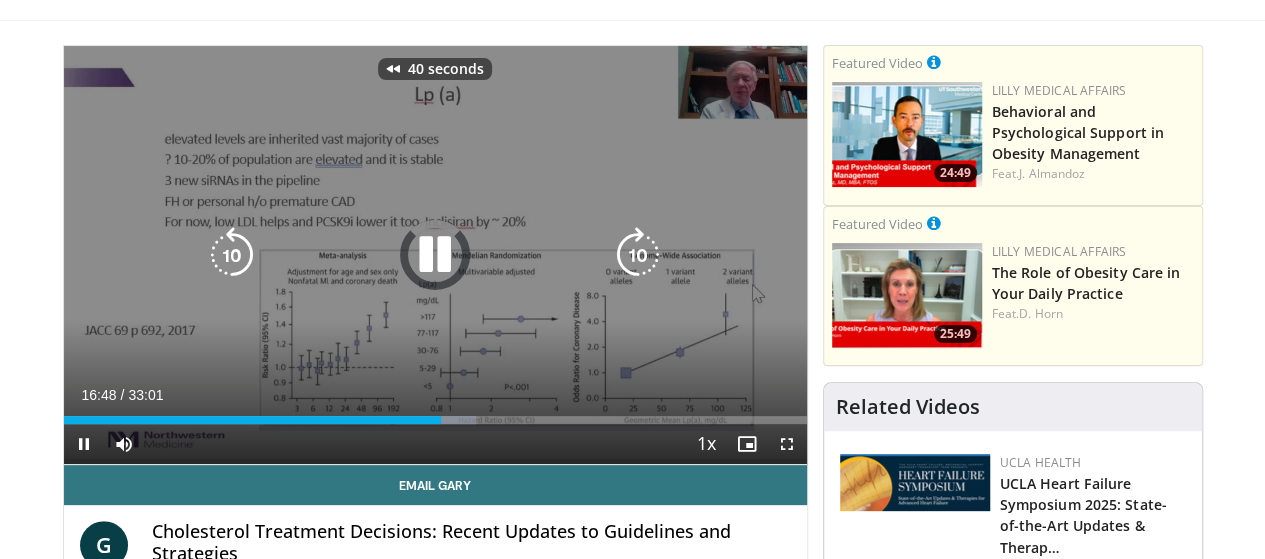 click at bounding box center [232, 255] 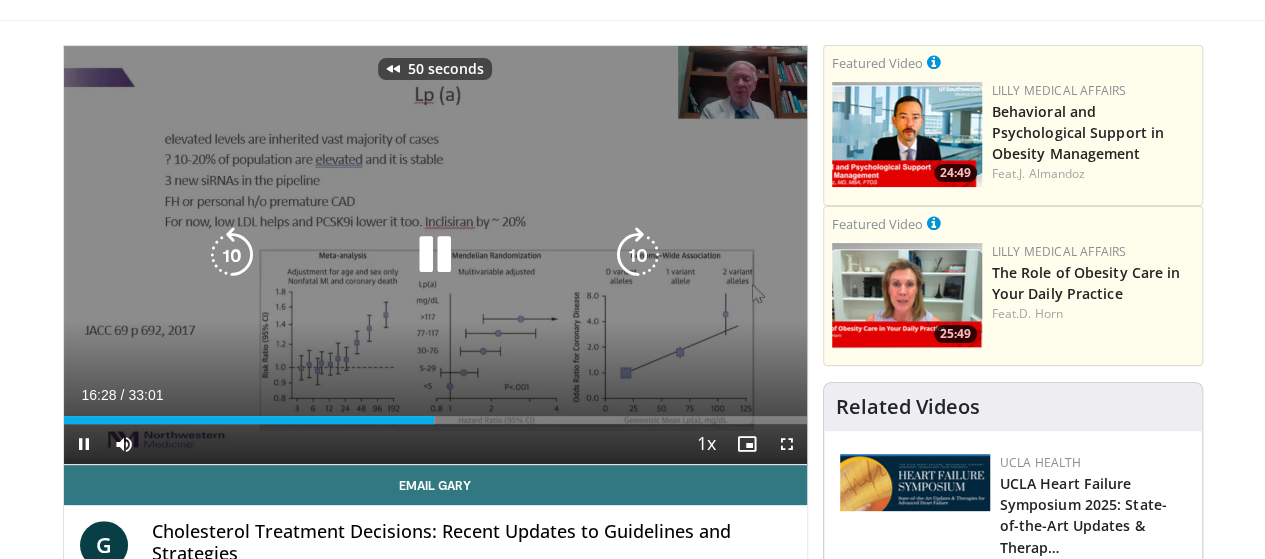 click at bounding box center [232, 255] 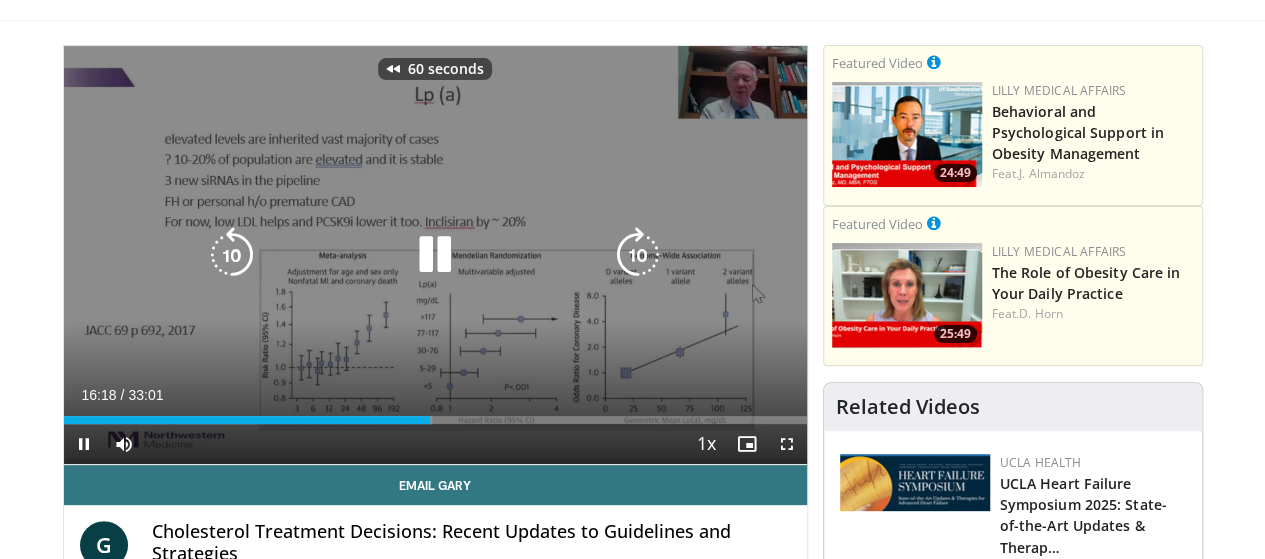 click at bounding box center (232, 255) 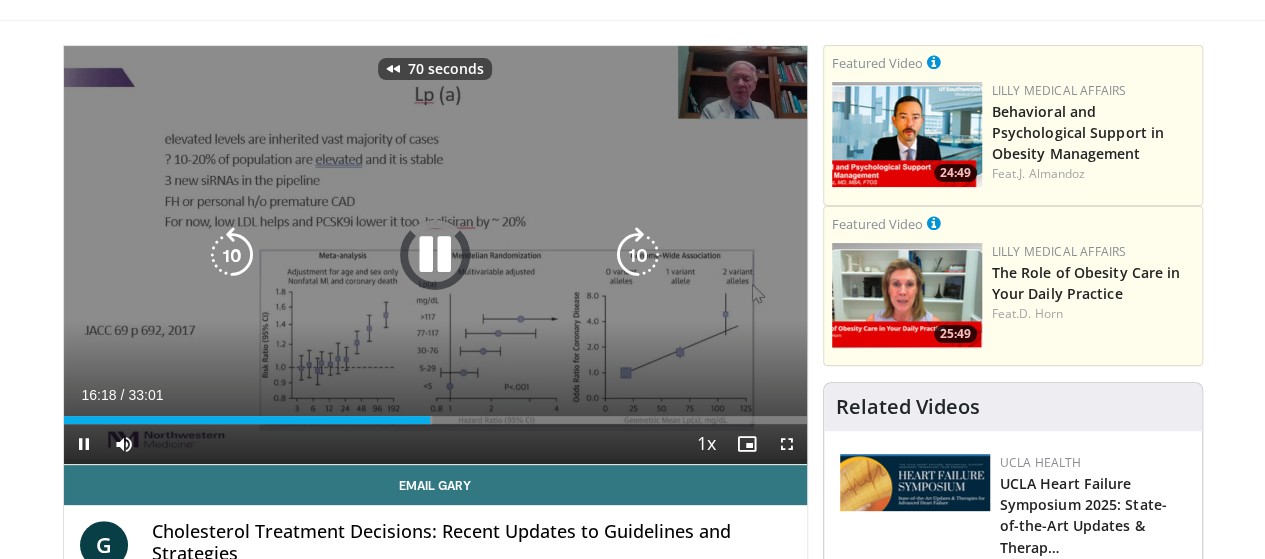 click at bounding box center (232, 255) 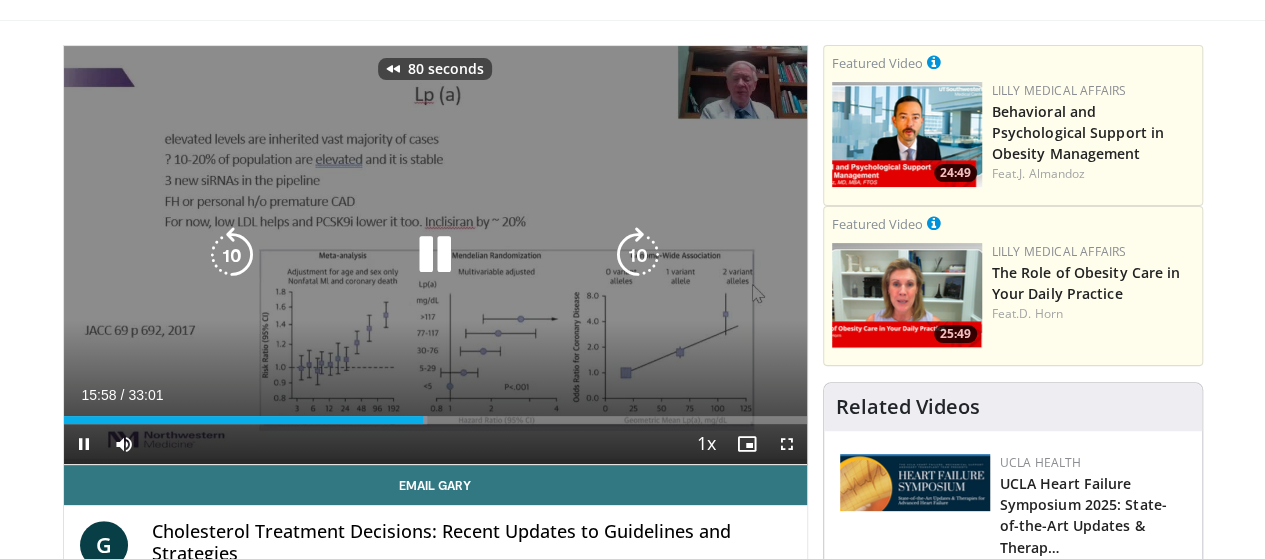 click at bounding box center (232, 255) 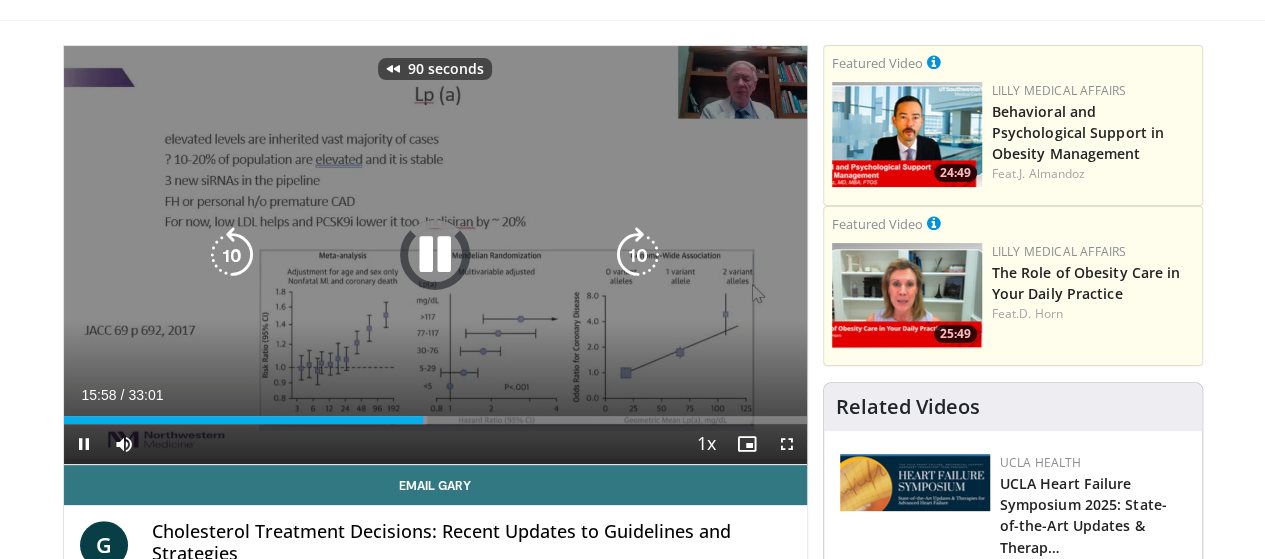click at bounding box center (232, 255) 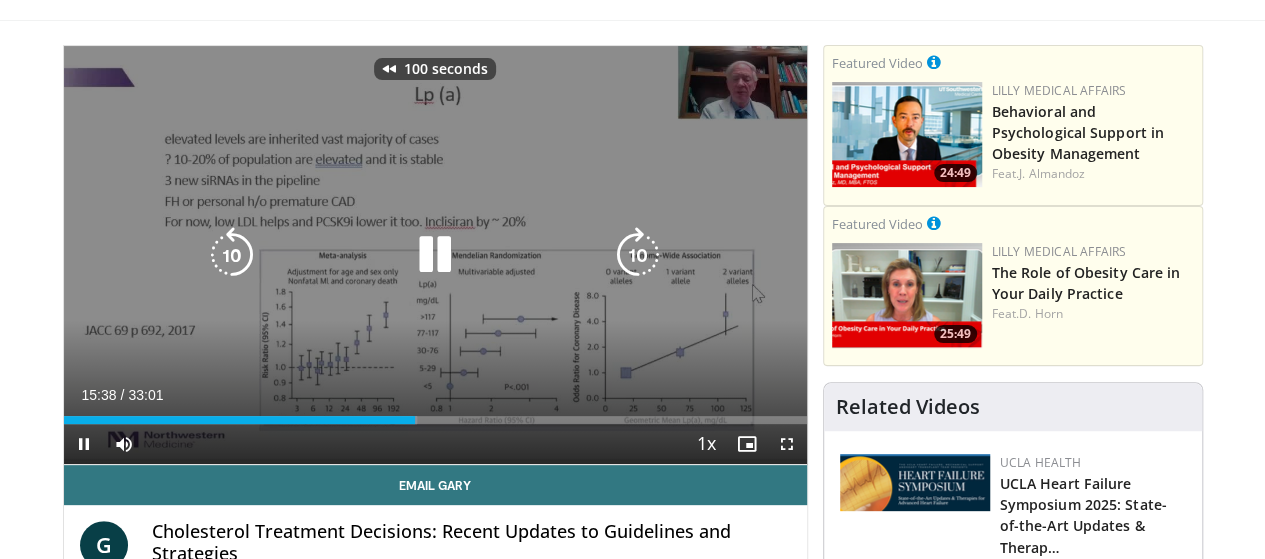 click at bounding box center (232, 255) 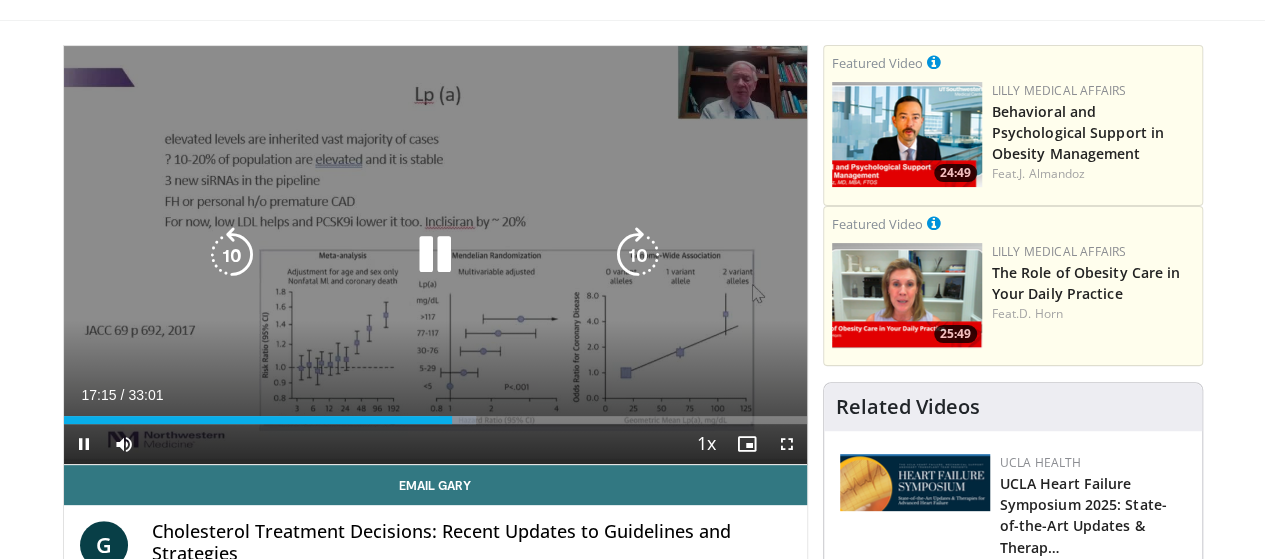 click at bounding box center [638, 255] 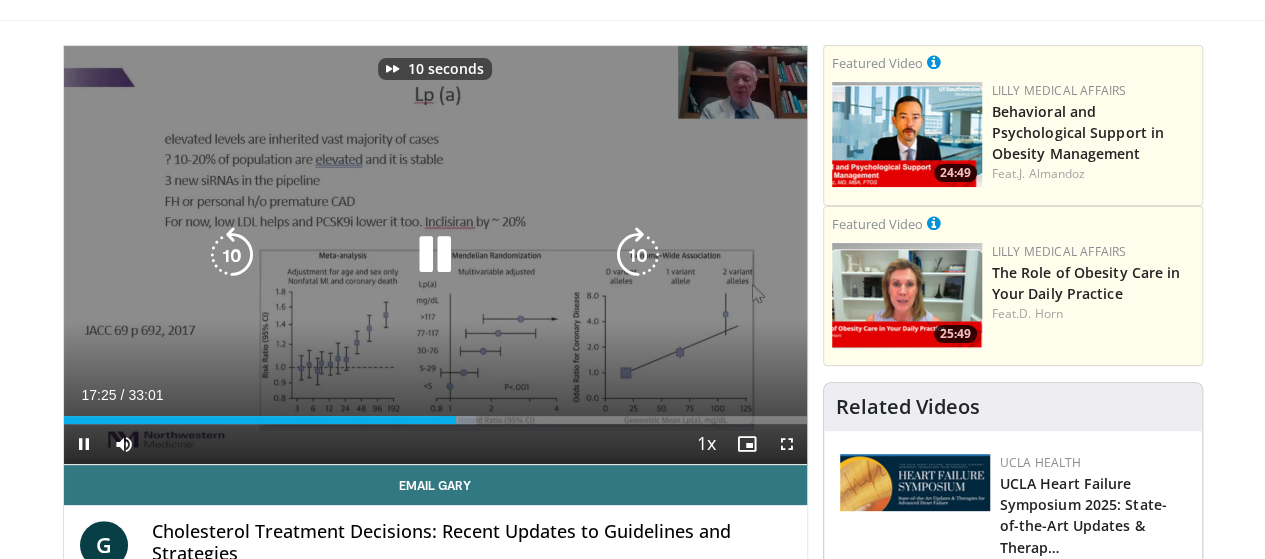 click at bounding box center [638, 255] 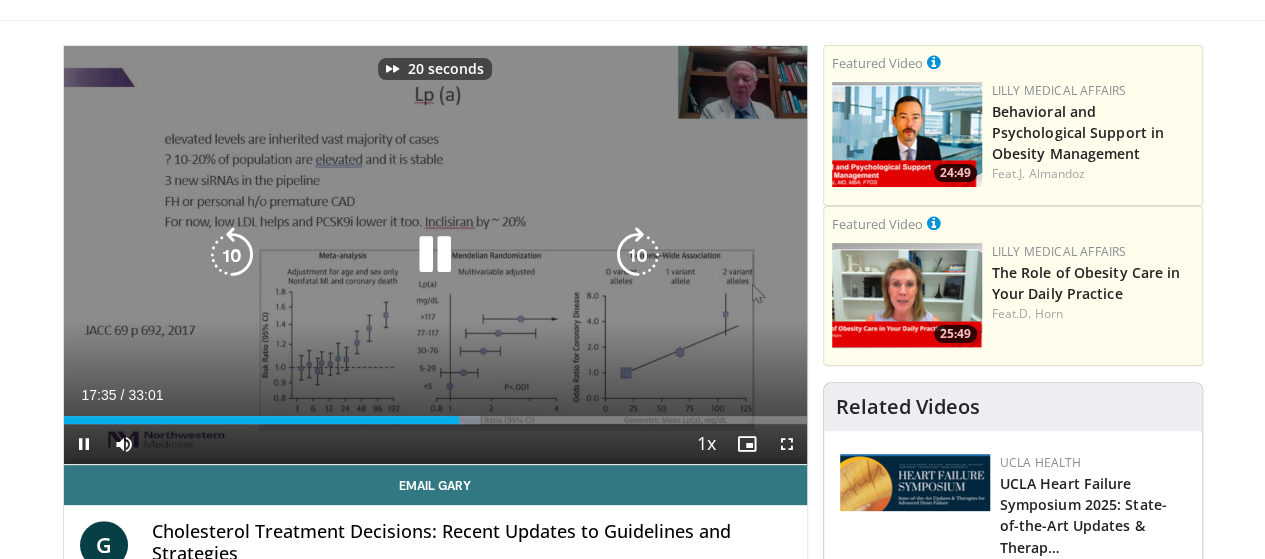click at bounding box center [638, 255] 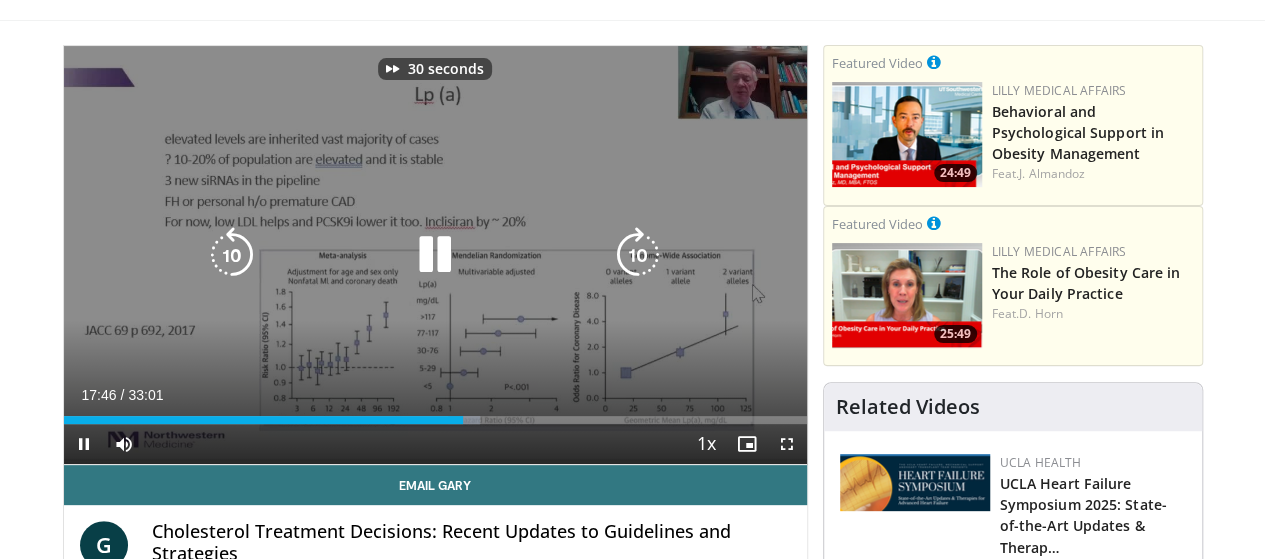click at bounding box center (638, 255) 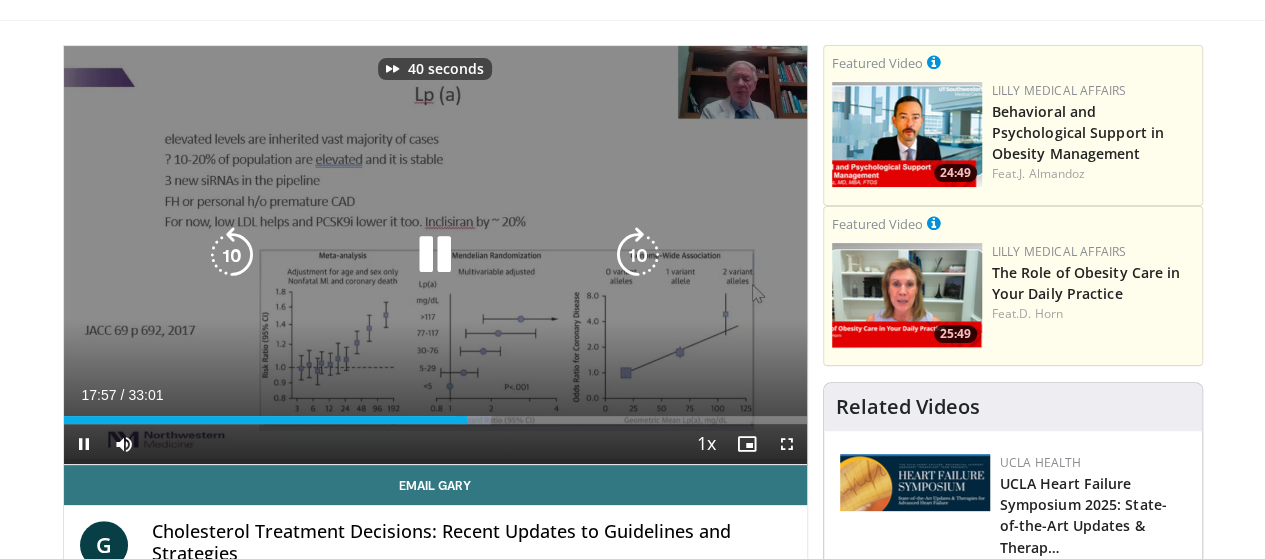 click at bounding box center [638, 255] 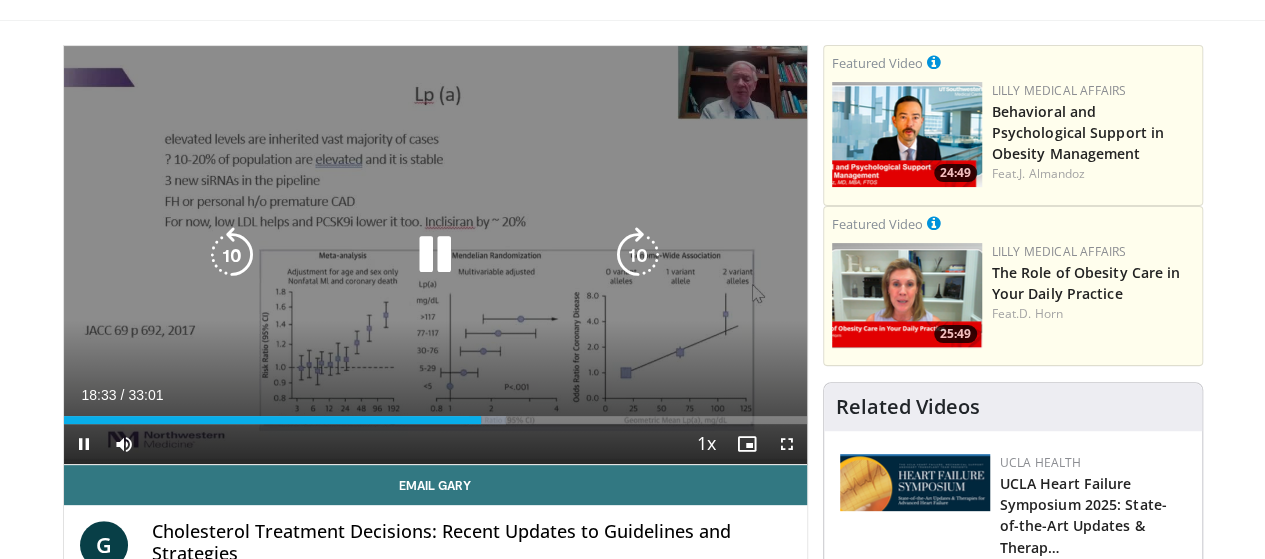 click at bounding box center (638, 255) 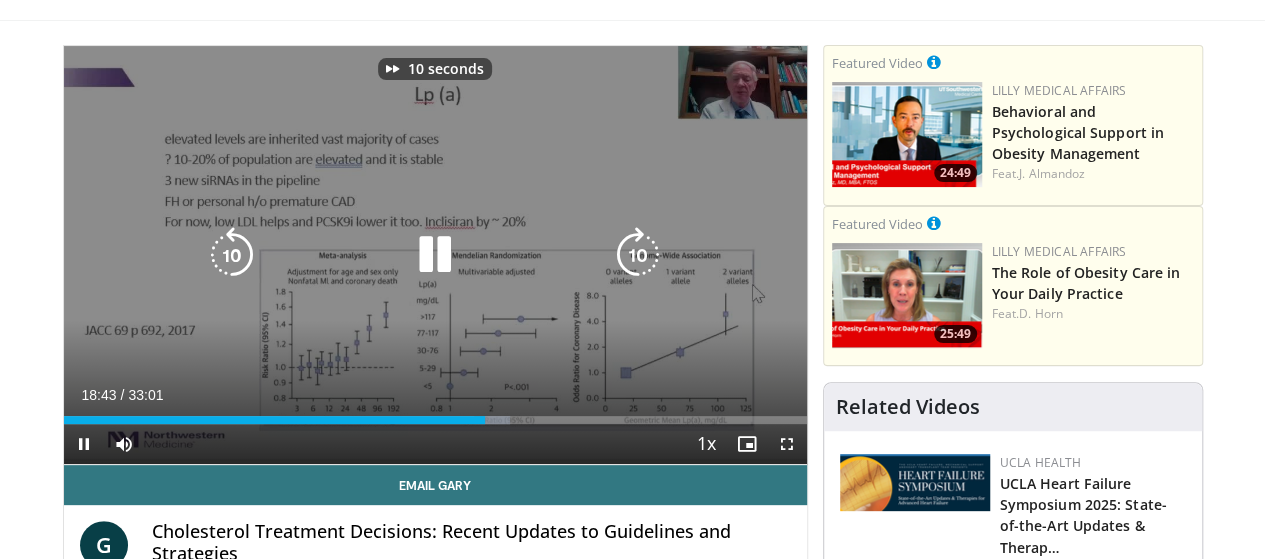 click at bounding box center (638, 255) 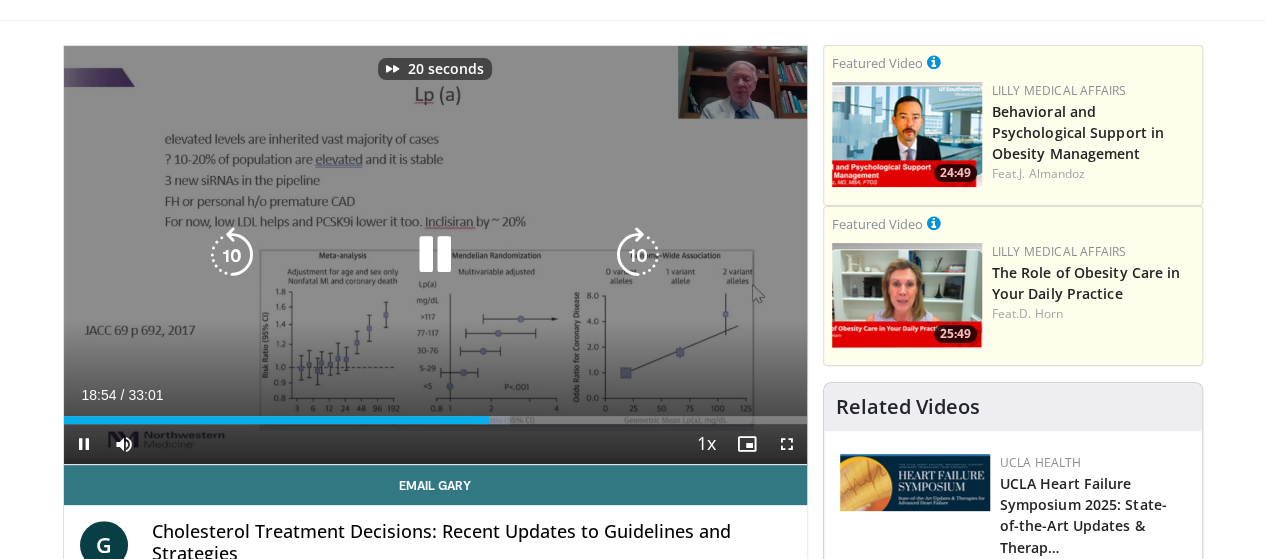 click at bounding box center [638, 255] 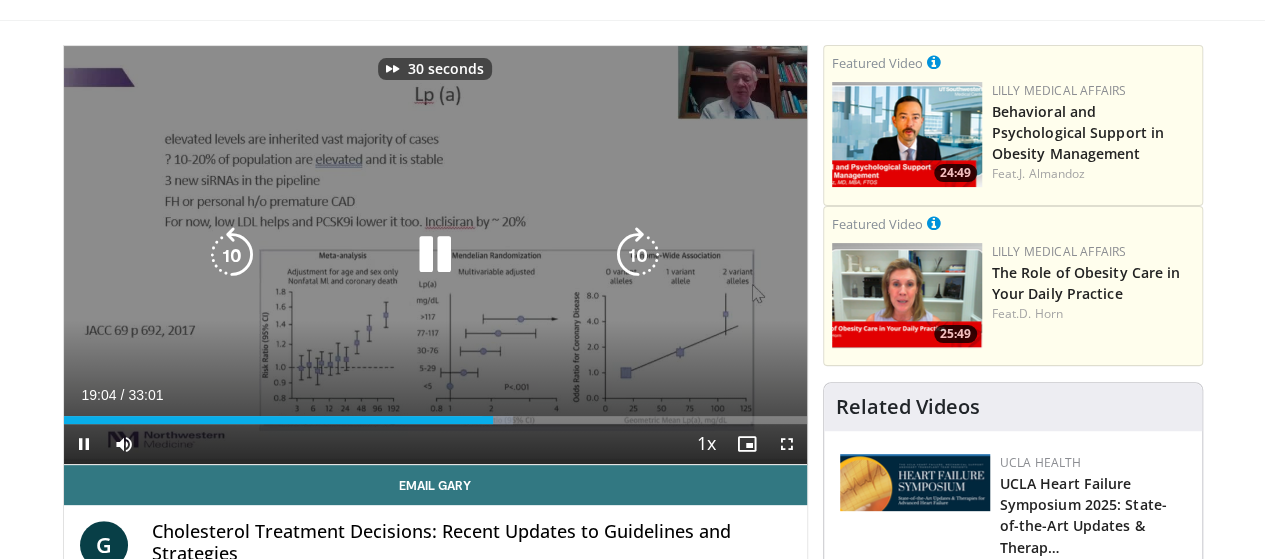 click at bounding box center [638, 255] 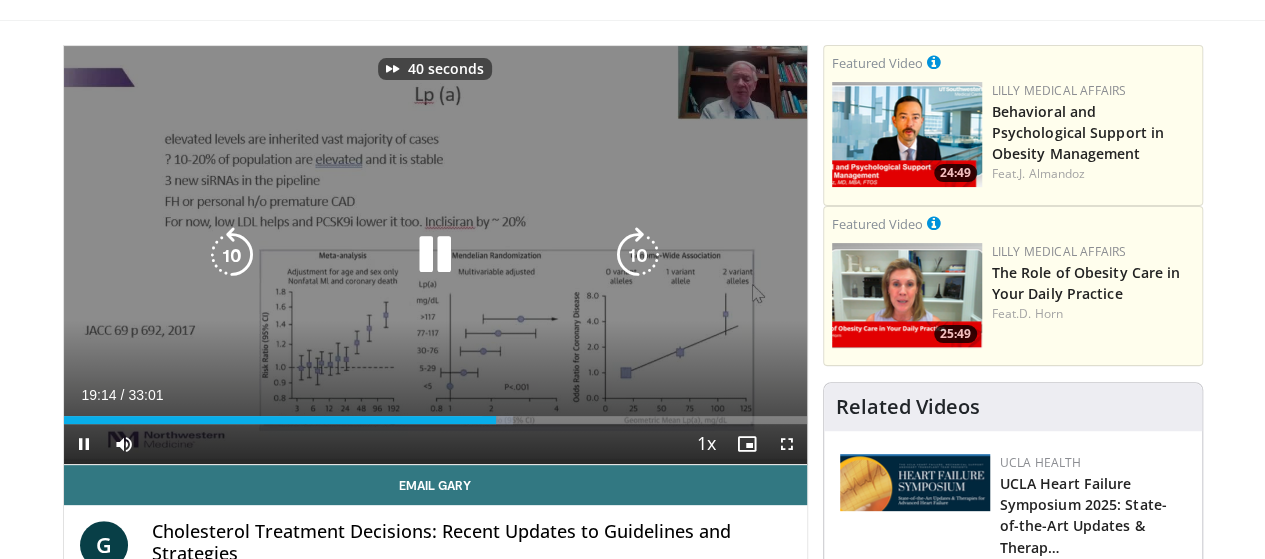 click at bounding box center (638, 255) 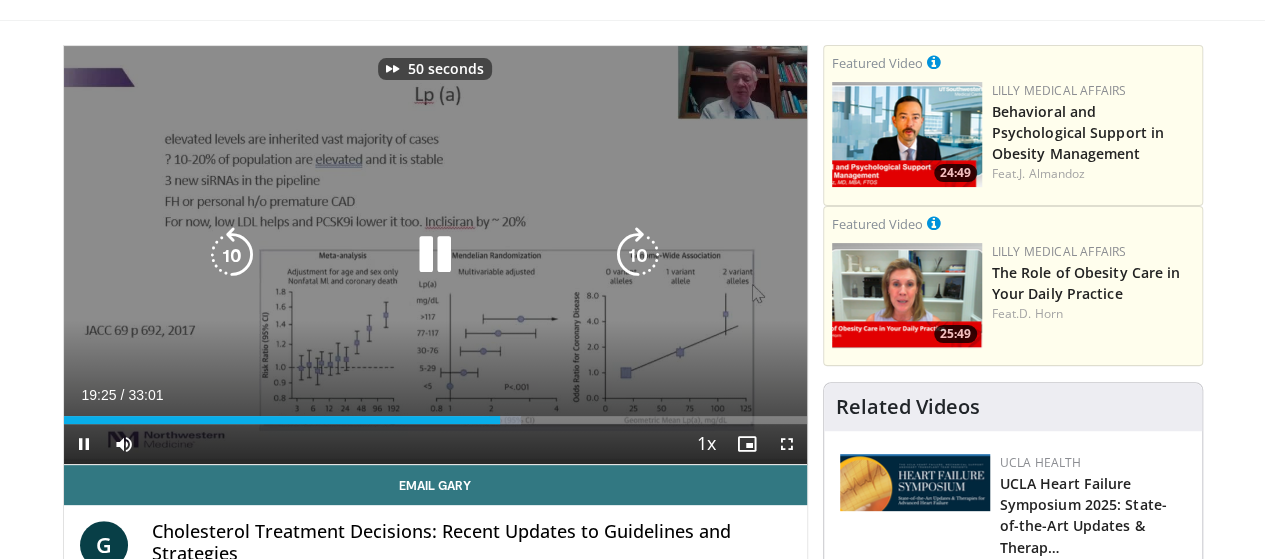click at bounding box center [638, 255] 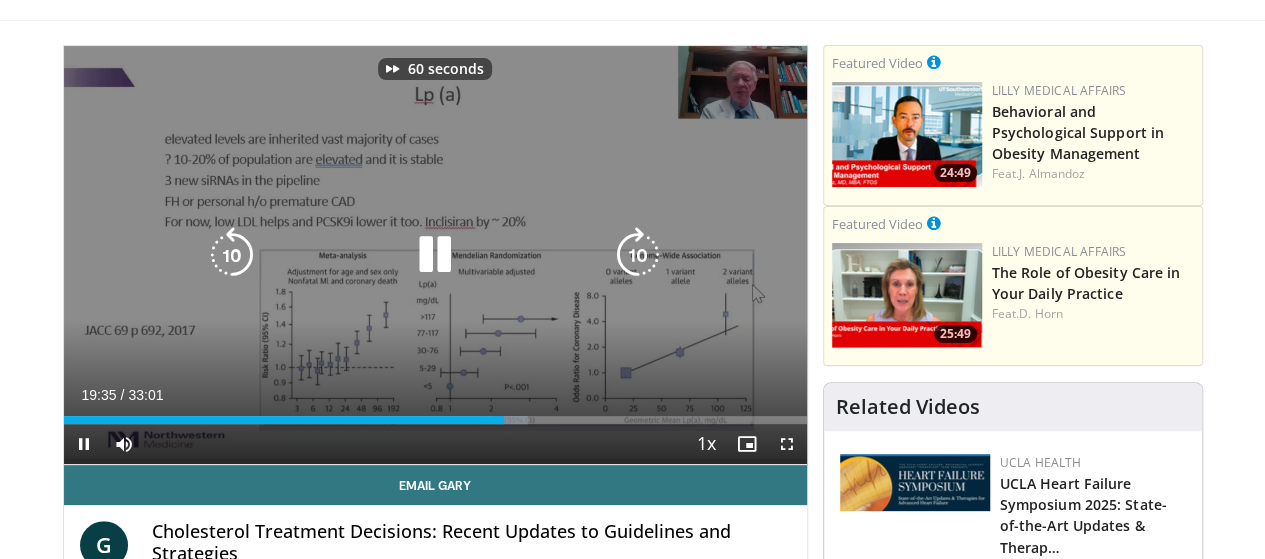 click at bounding box center [638, 255] 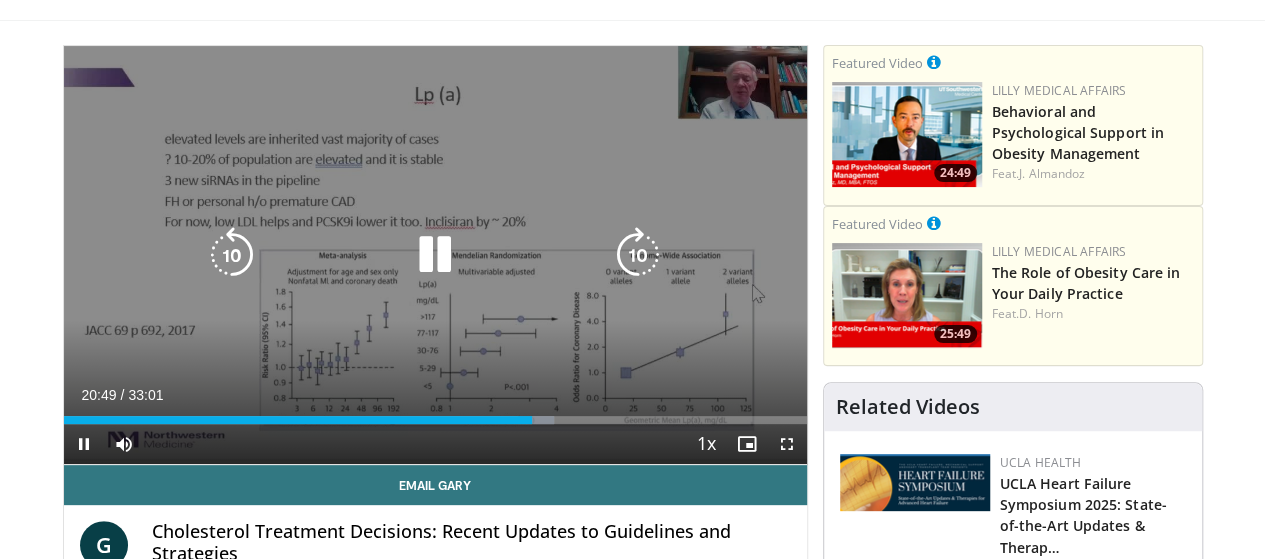 click at bounding box center (232, 255) 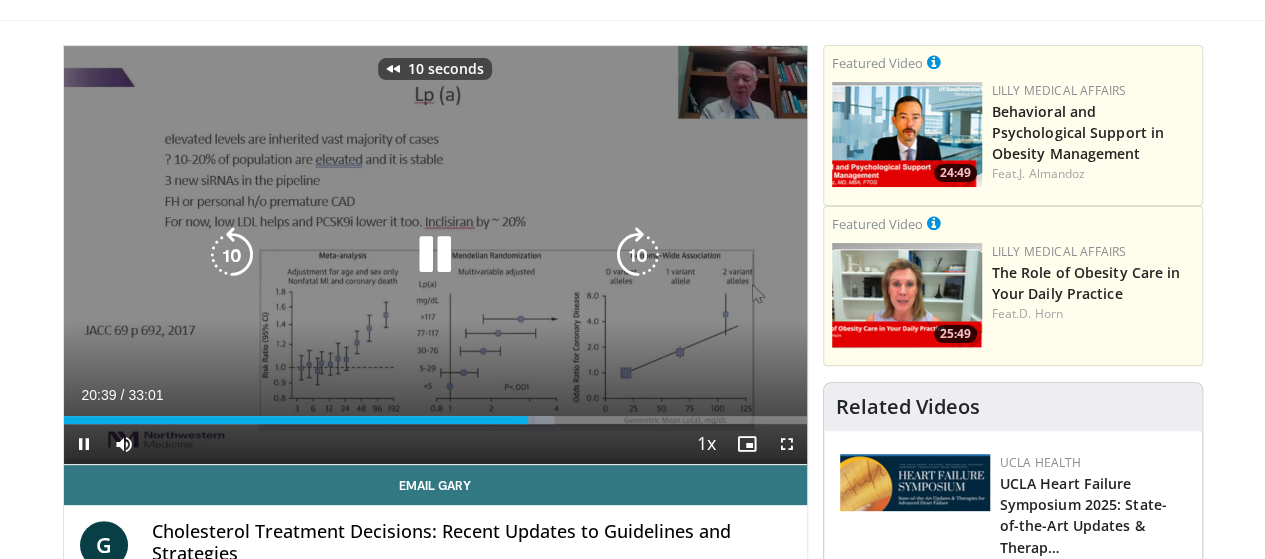 click at bounding box center [232, 255] 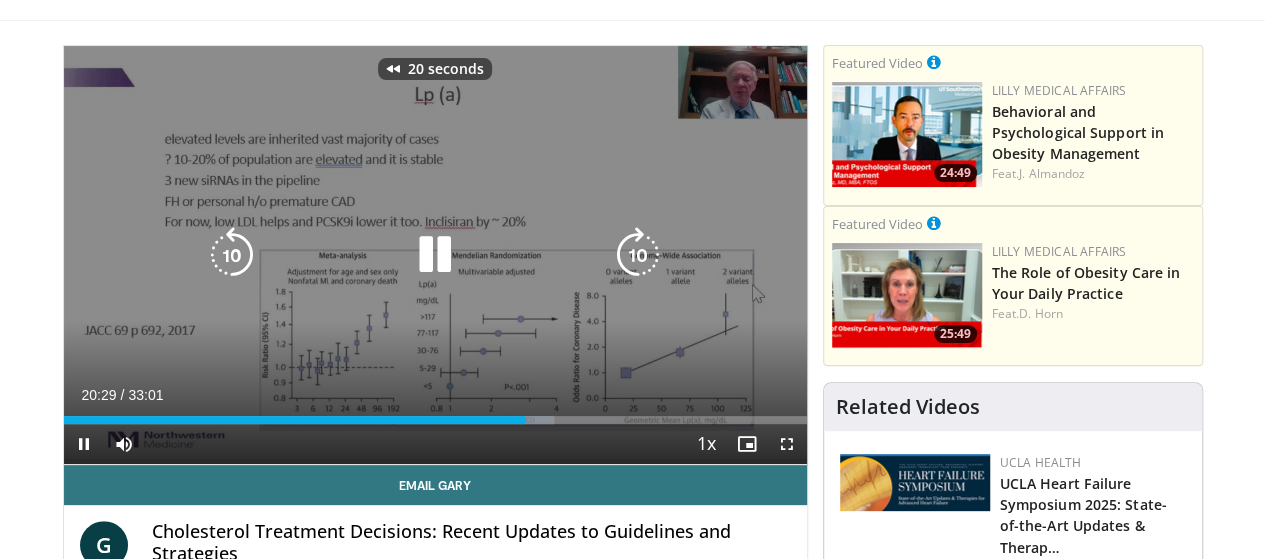click at bounding box center (232, 255) 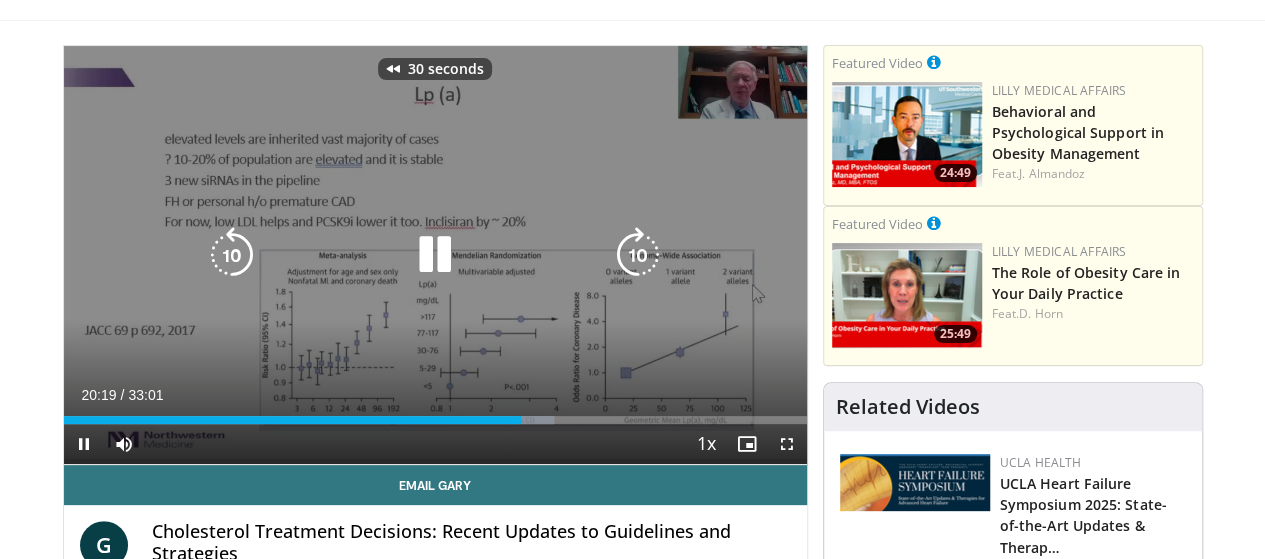 click at bounding box center (232, 255) 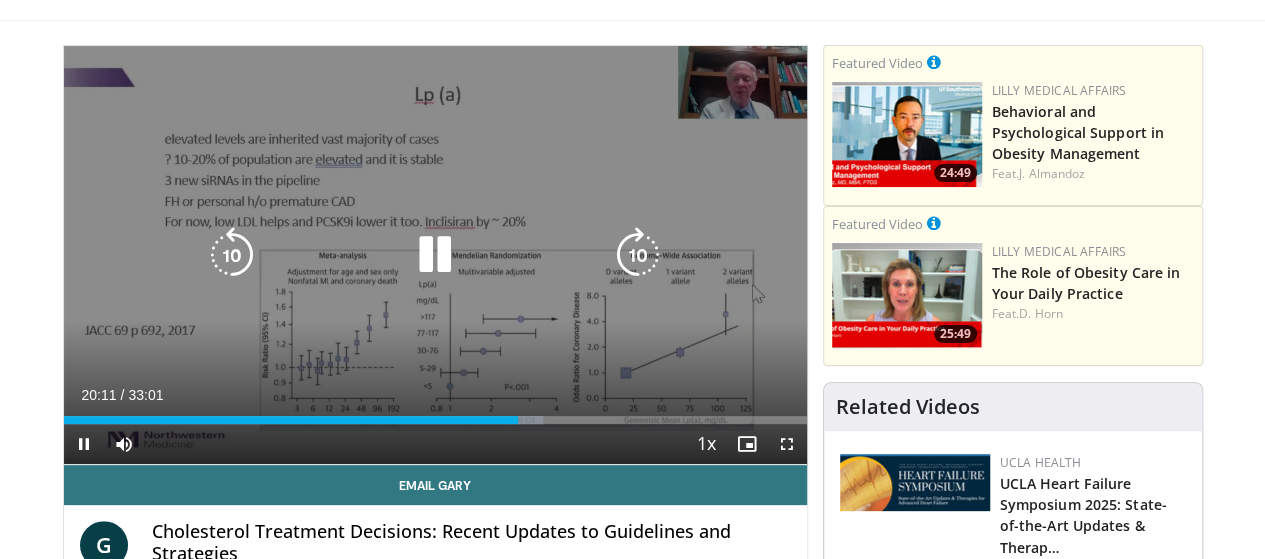 click at bounding box center [232, 255] 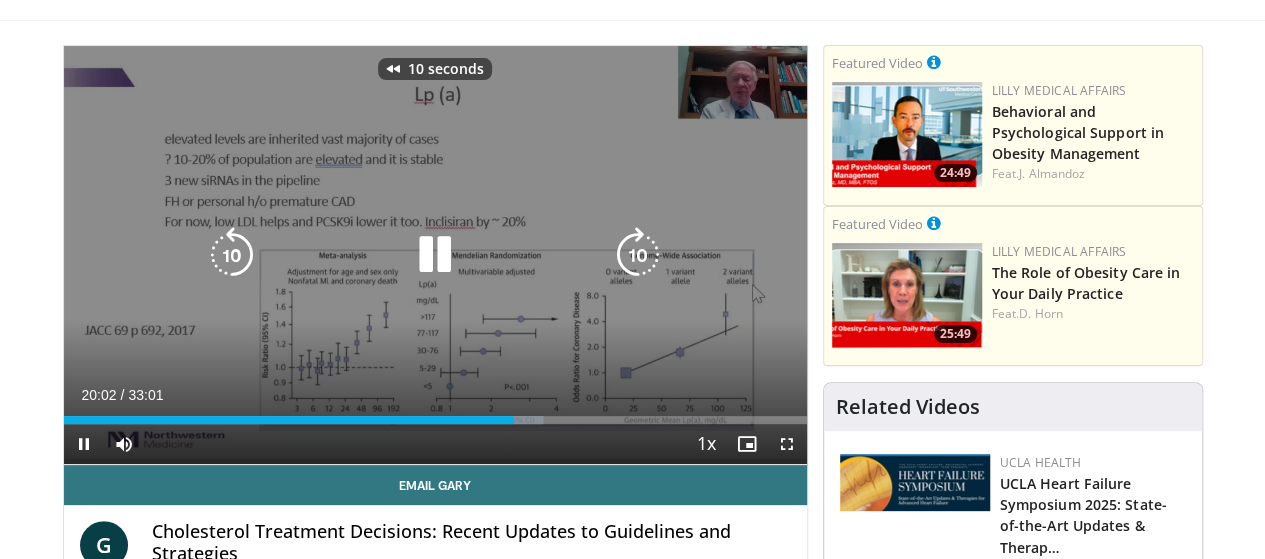 click at bounding box center [232, 255] 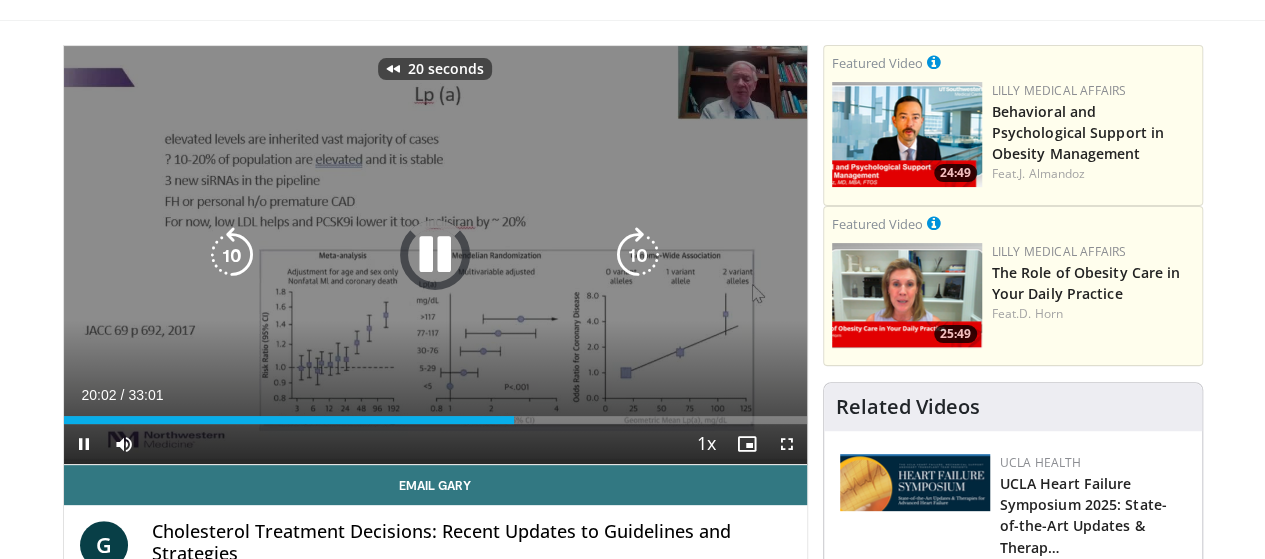 click at bounding box center [232, 255] 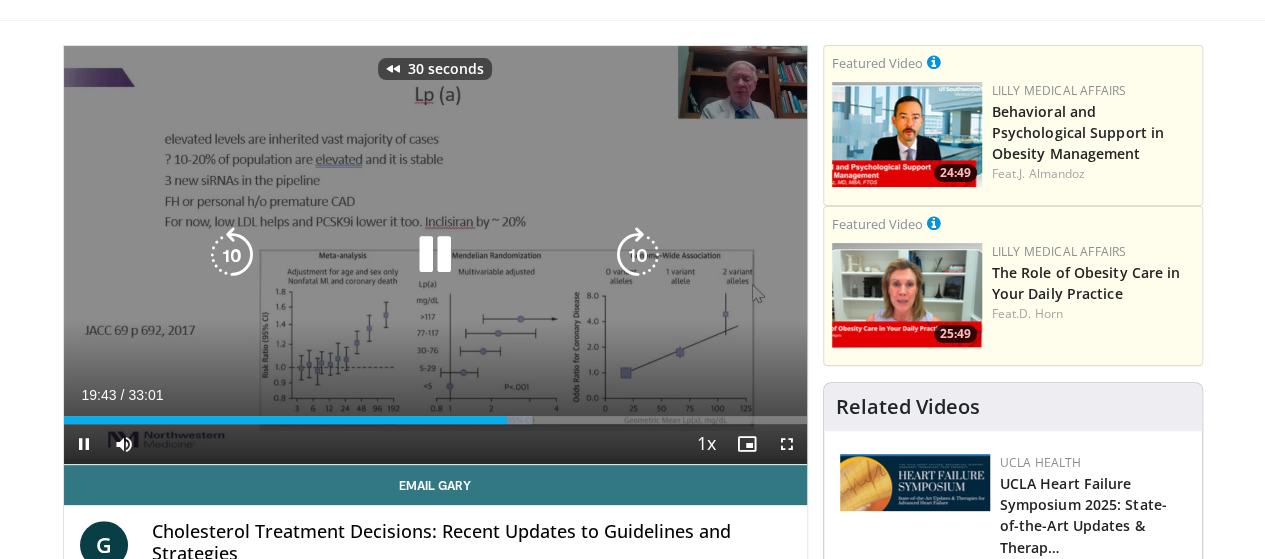 click at bounding box center [232, 255] 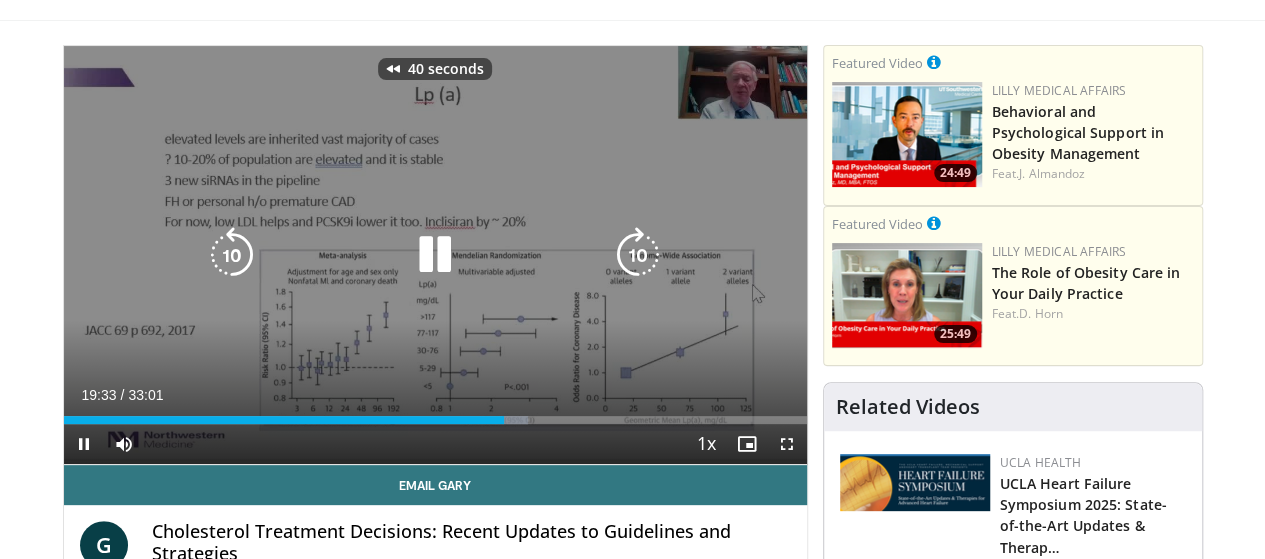 click at bounding box center [232, 255] 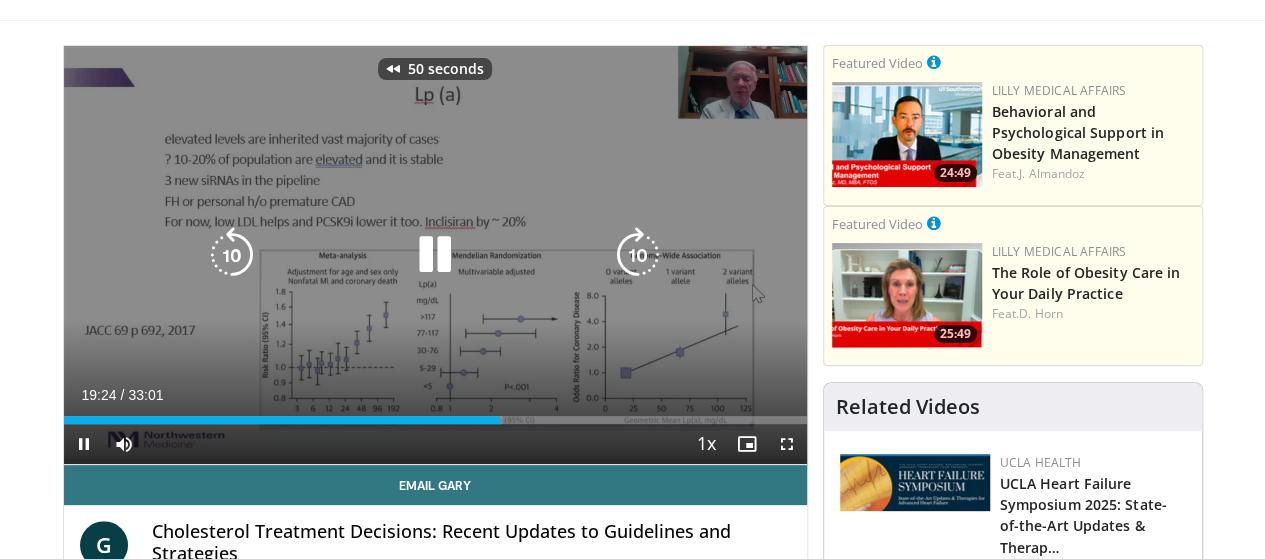 click at bounding box center (232, 255) 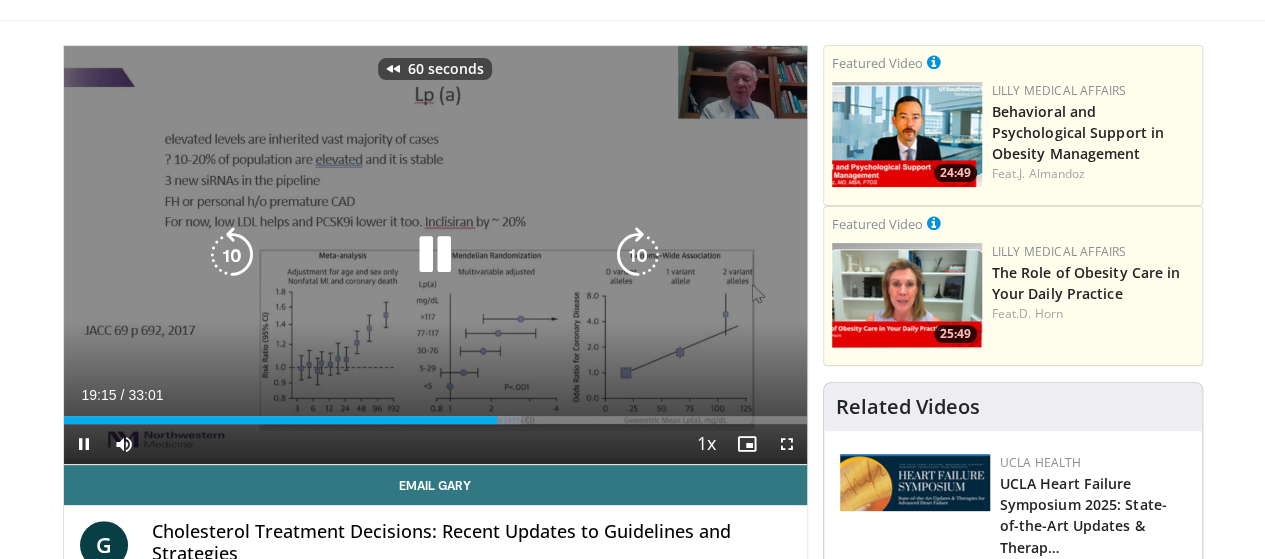 click at bounding box center [232, 255] 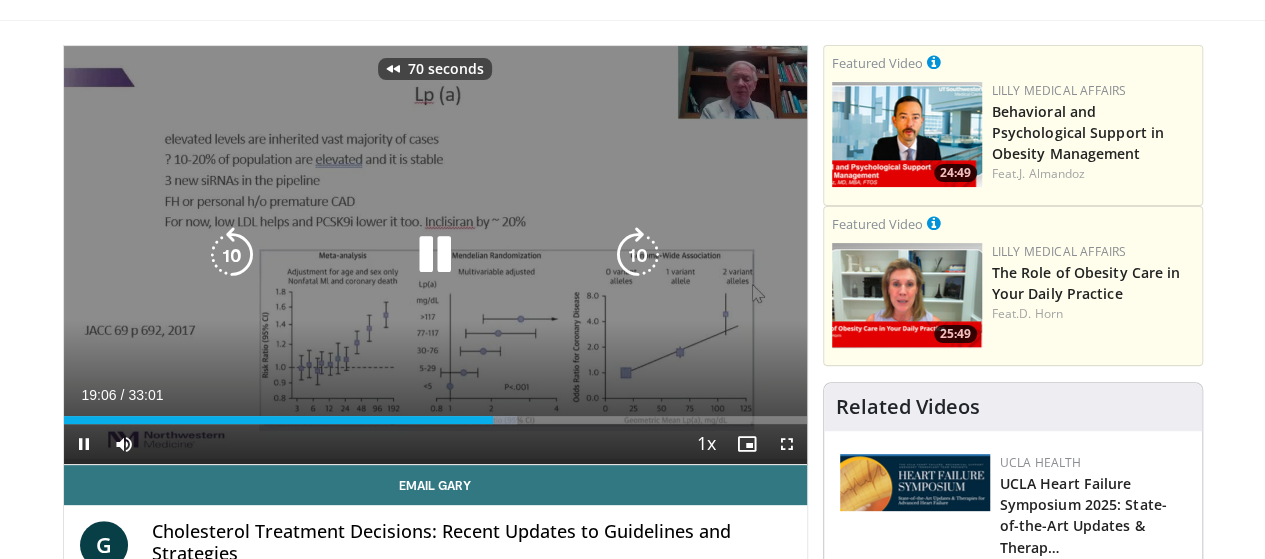 click at bounding box center (232, 255) 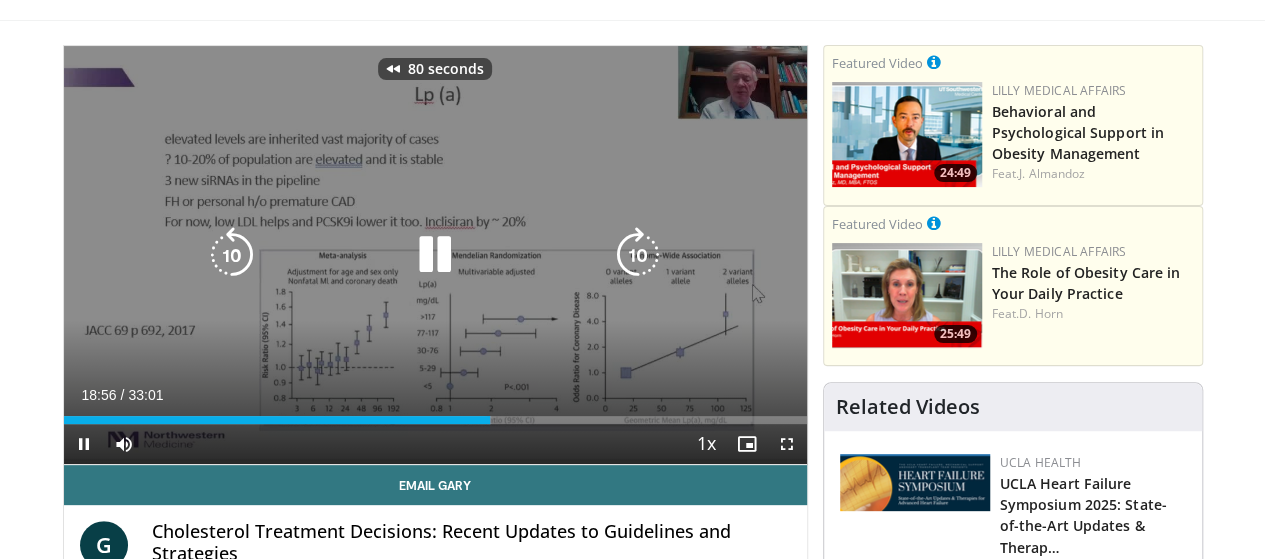 click at bounding box center [232, 255] 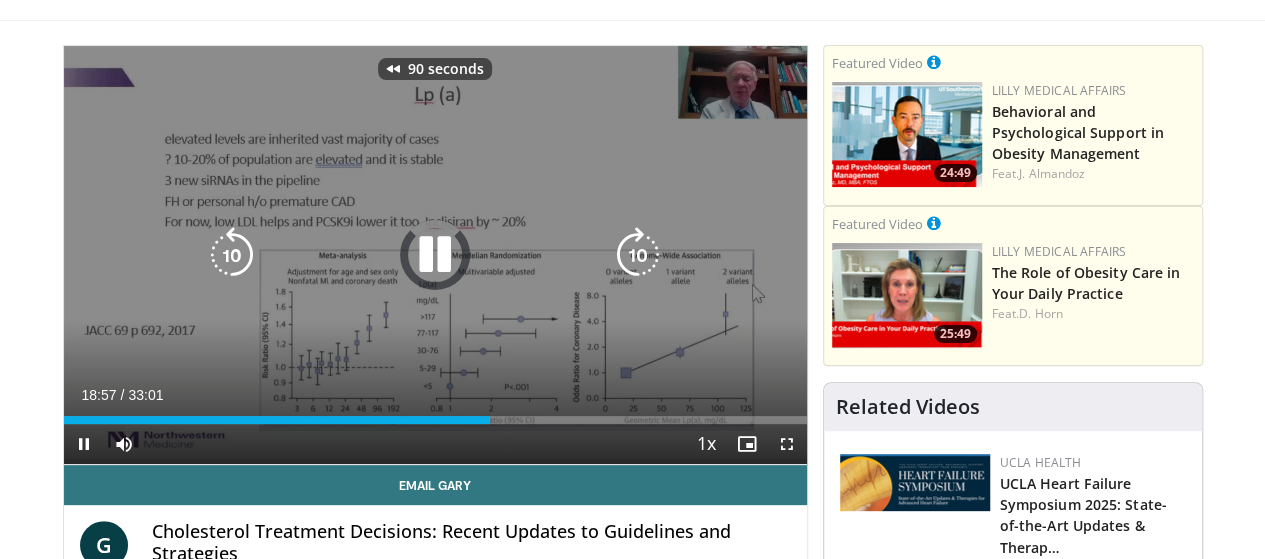 click at bounding box center [232, 255] 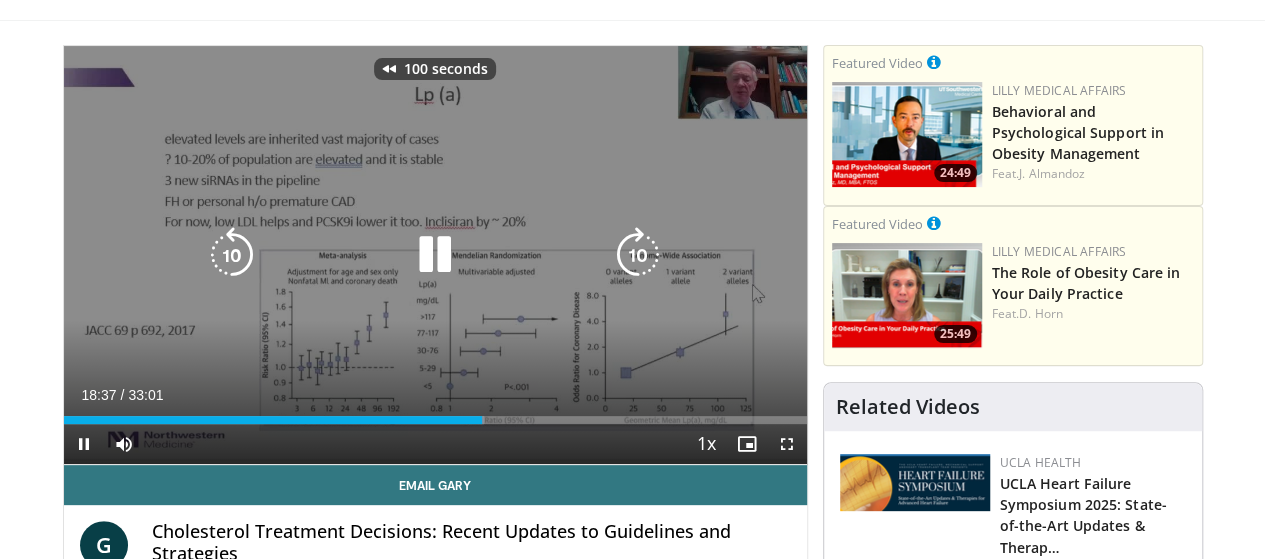 click at bounding box center [232, 255] 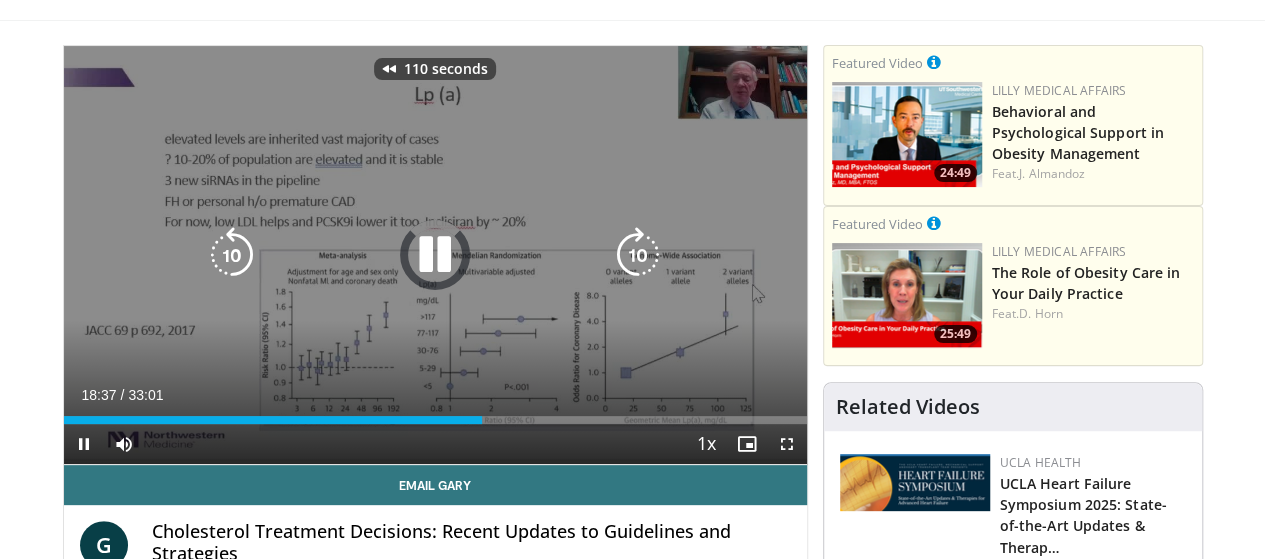 click at bounding box center (232, 255) 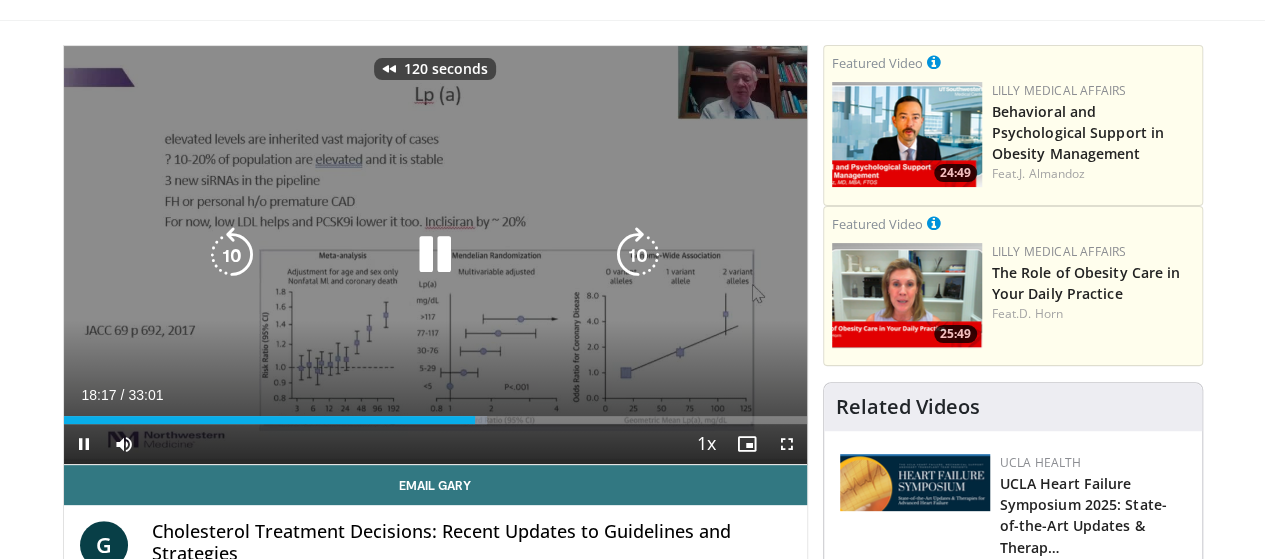 click at bounding box center [232, 255] 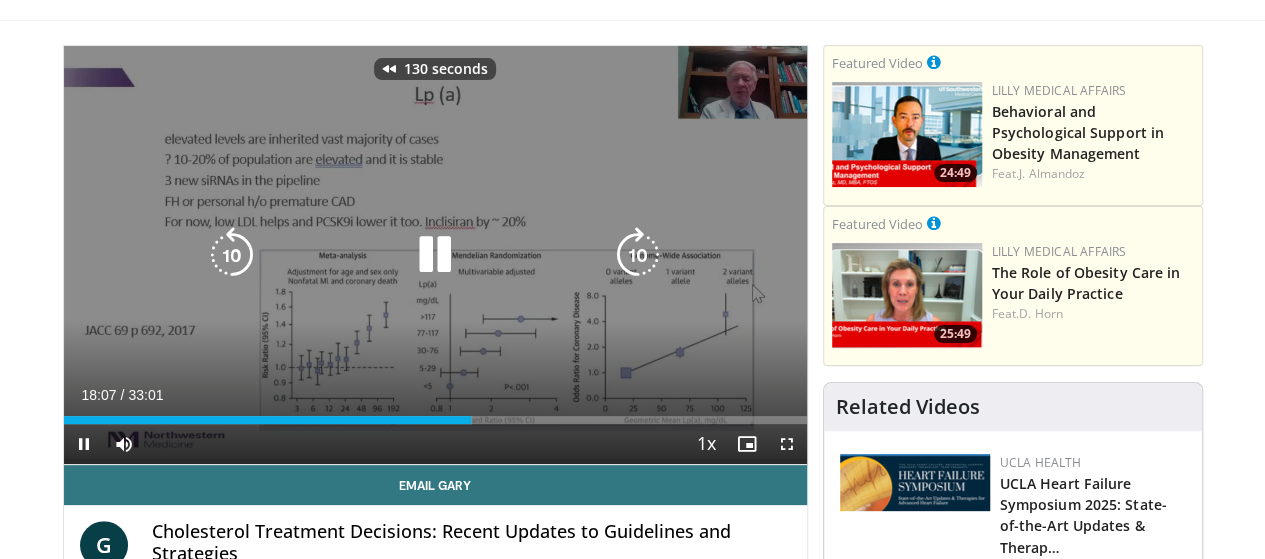 click at bounding box center [232, 255] 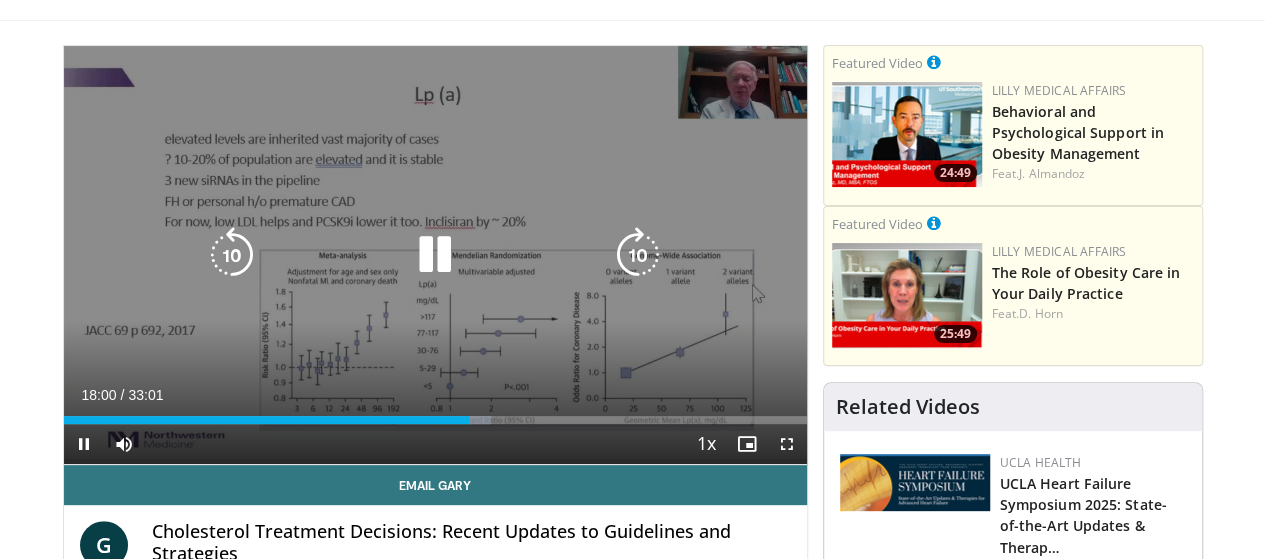 click at bounding box center (232, 255) 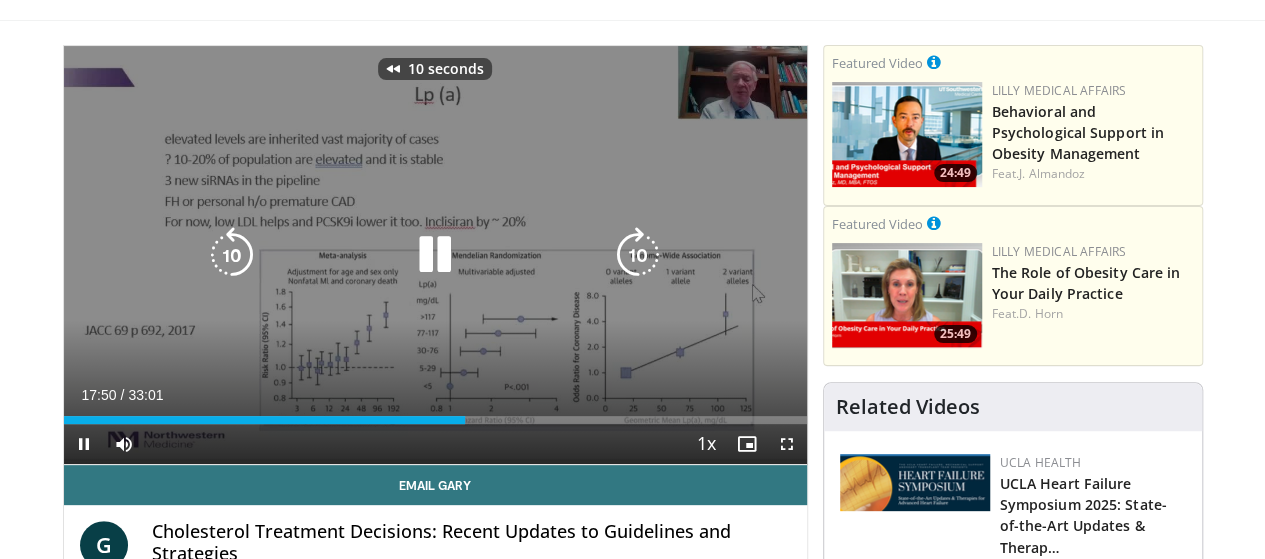 click at bounding box center [232, 255] 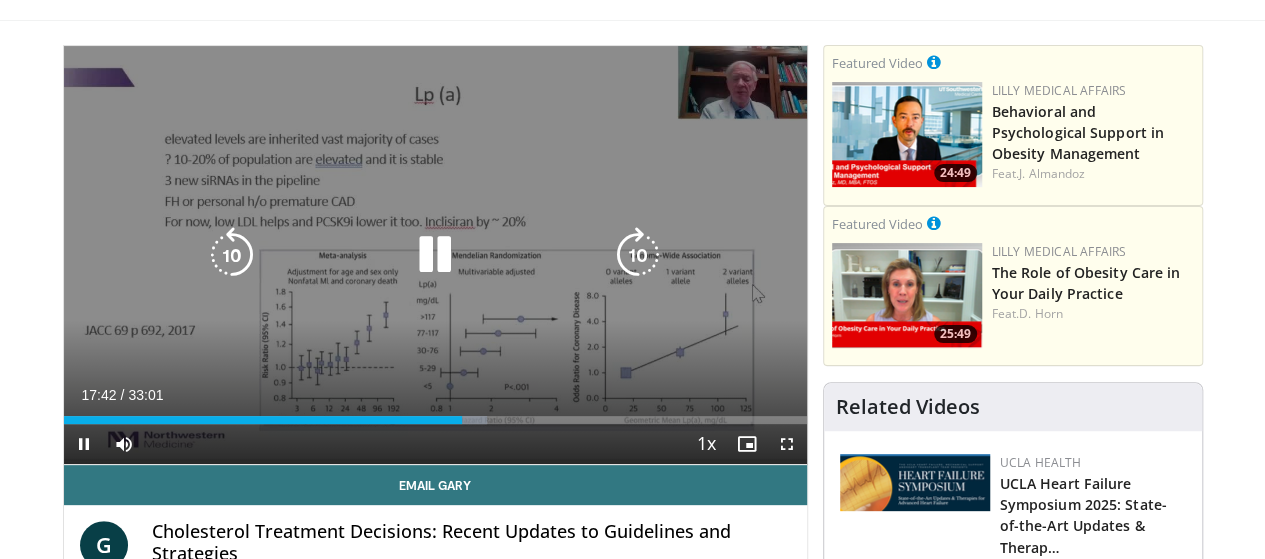 click at bounding box center (435, 255) 